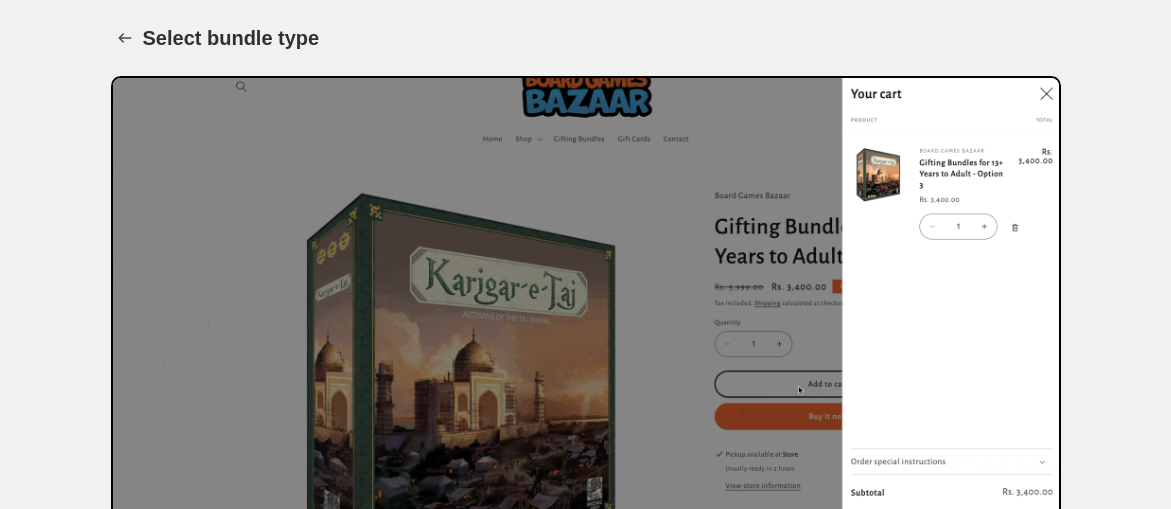 scroll, scrollTop: 255, scrollLeft: 0, axis: vertical 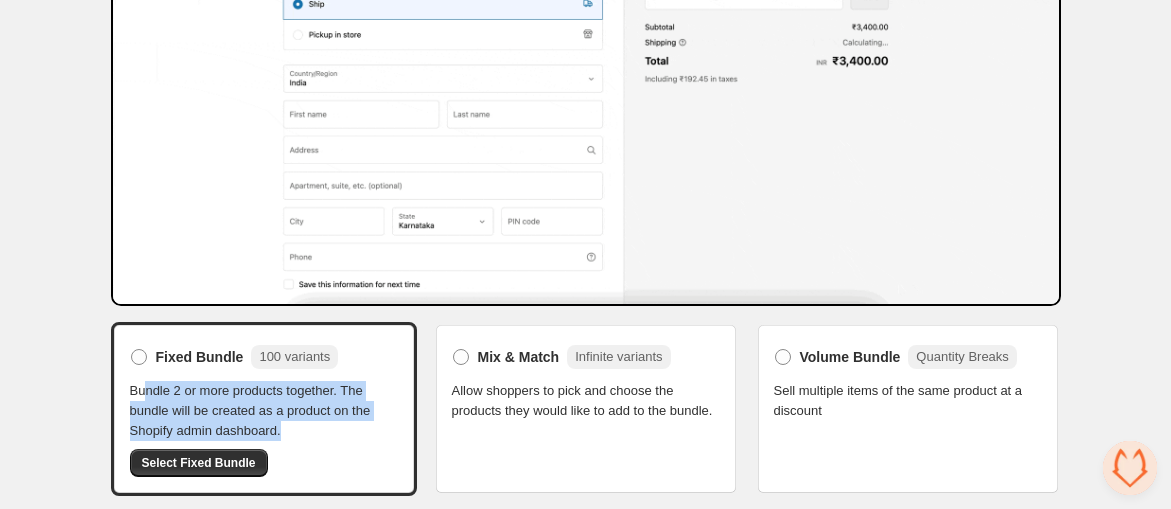 drag, startPoint x: 300, startPoint y: 423, endPoint x: 140, endPoint y: 392, distance: 162.97546 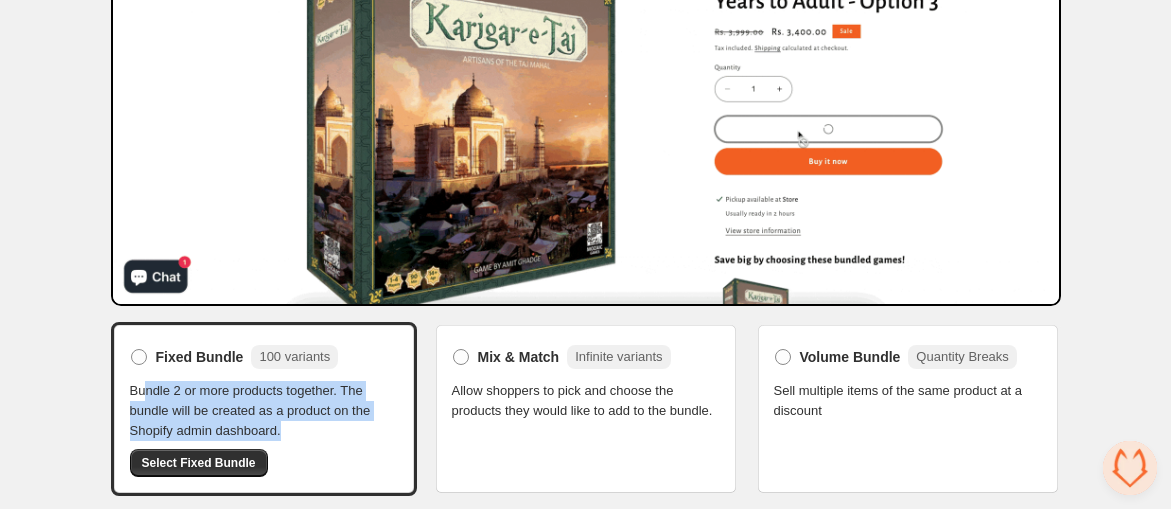 click on "Bundle 2 or more products together. The bundle will be created as a product on the Shopify admin dashboard." at bounding box center (264, 411) 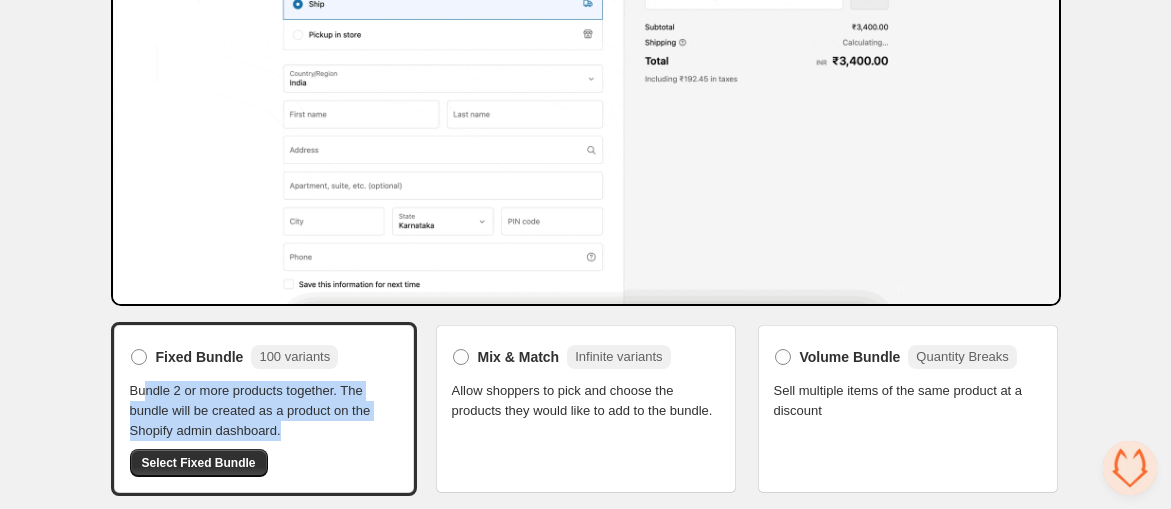 click on "Bundle 2 or more products together. The bundle will be created as a product on the Shopify admin dashboard." at bounding box center (264, 411) 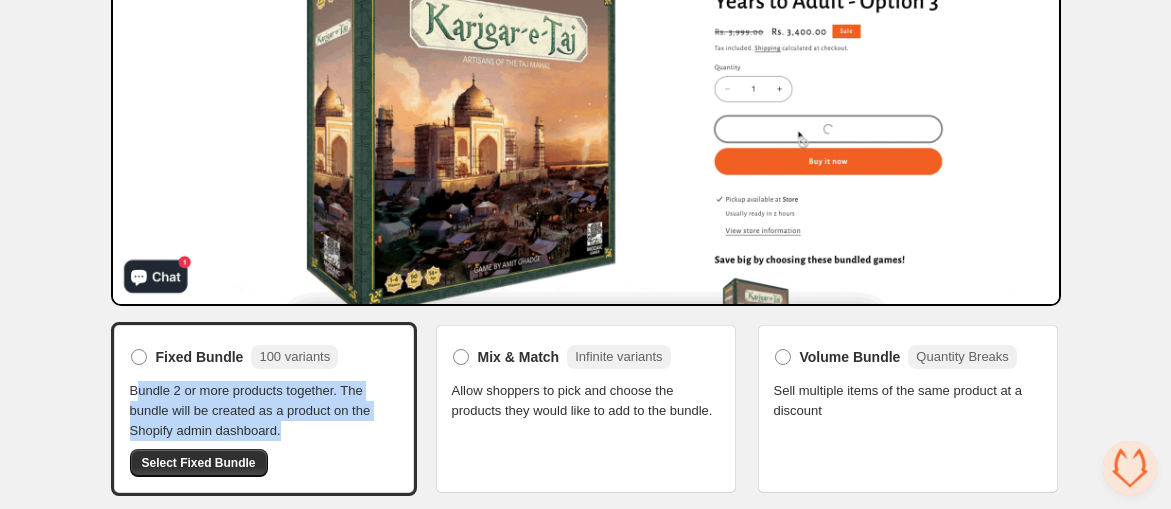 drag, startPoint x: 139, startPoint y: 390, endPoint x: 285, endPoint y: 424, distance: 149.90663 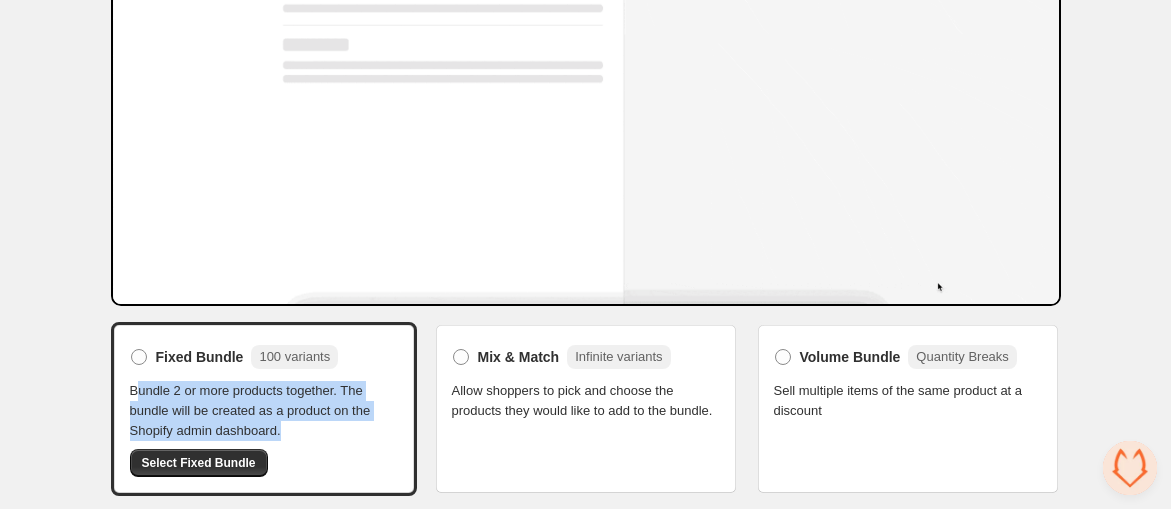 click on "Bundle 2 or more products together. The bundle will be created as a product on the Shopify admin dashboard." at bounding box center (264, 411) 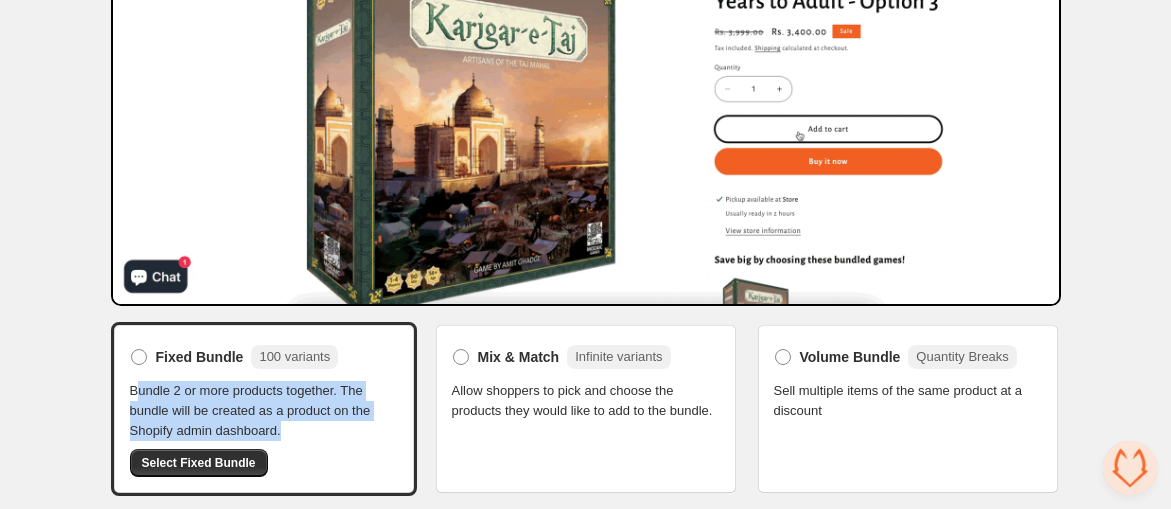click on "Bundle 2 or more products together. The bundle will be created as a product on the Shopify admin dashboard." at bounding box center (264, 411) 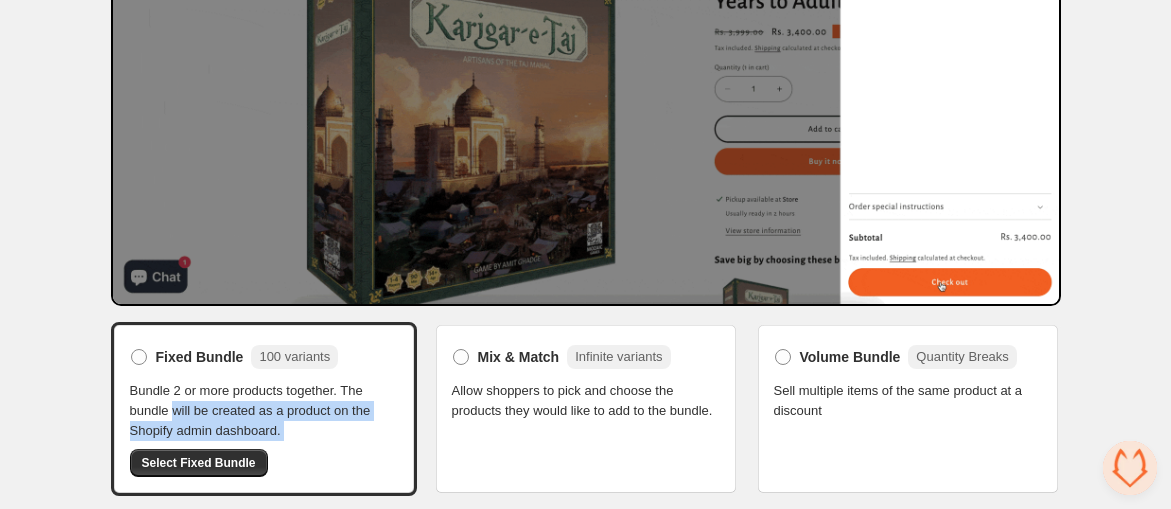 drag, startPoint x: 285, startPoint y: 424, endPoint x: 184, endPoint y: 400, distance: 103.81233 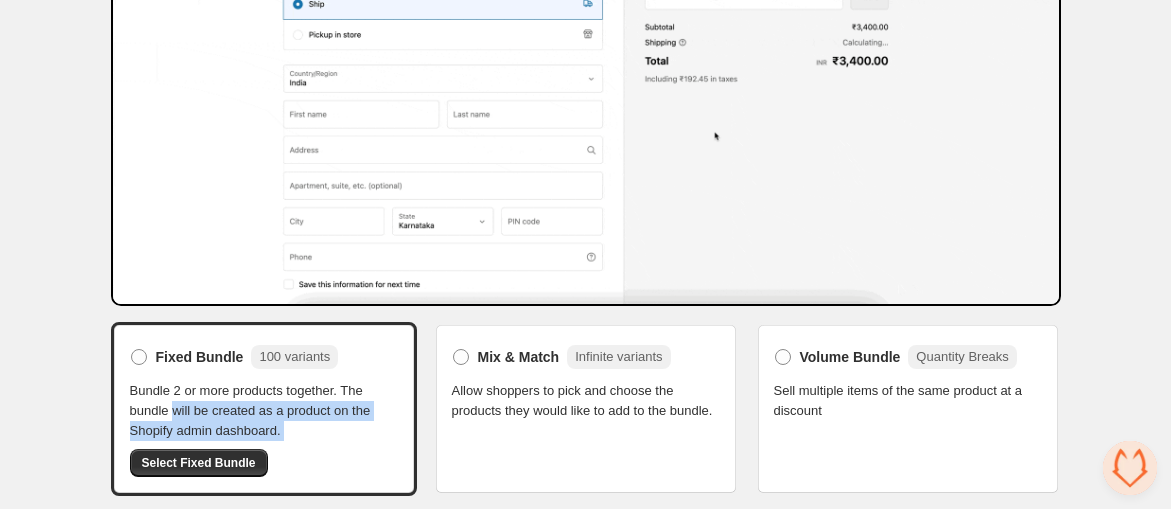 click on "Bundle 2 or more products together. The bundle will be created as a product on the Shopify admin dashboard." at bounding box center [264, 411] 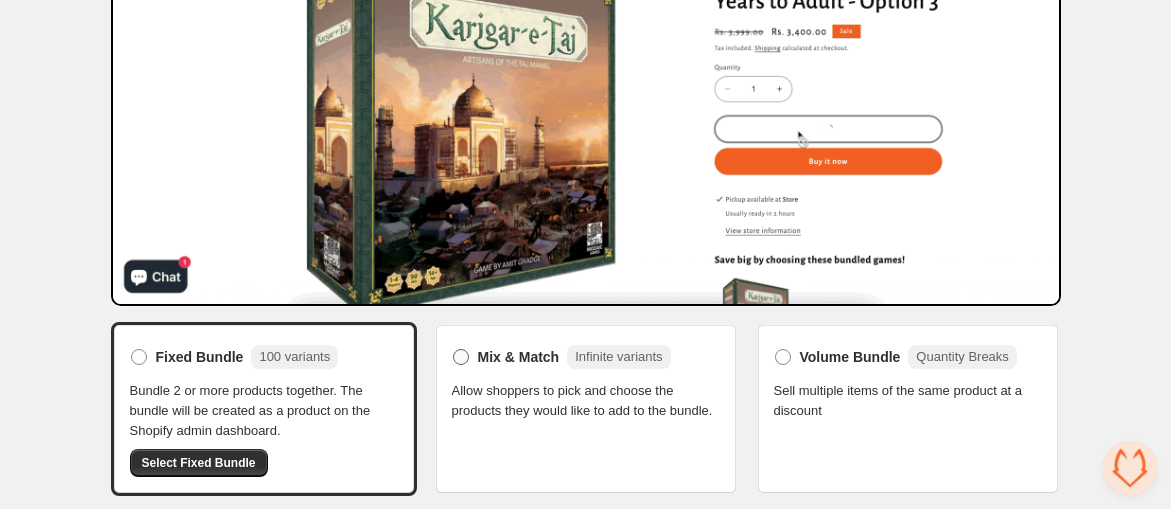 click on "Mix & Match" at bounding box center (519, 357) 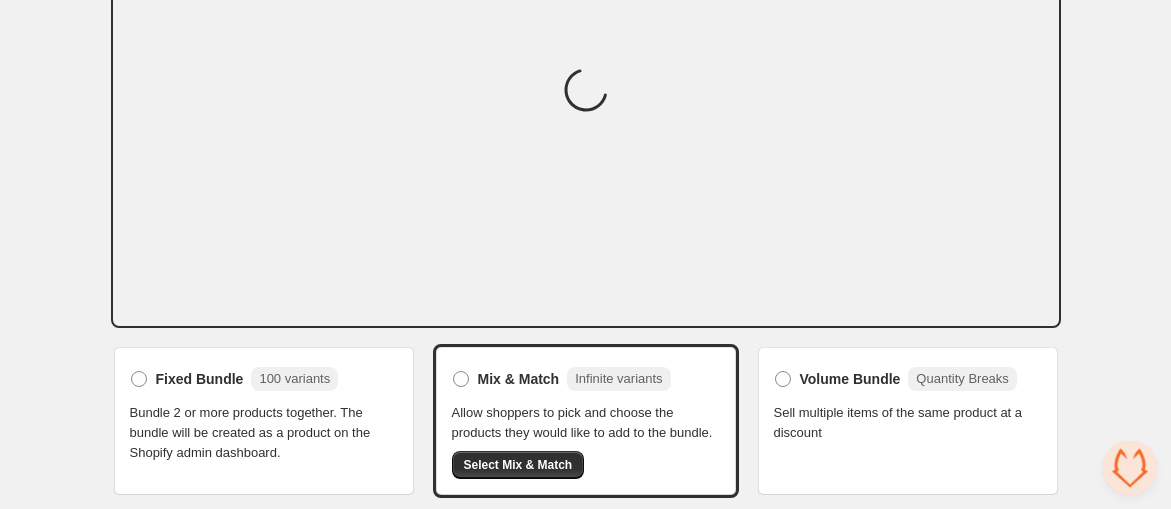 scroll, scrollTop: 235, scrollLeft: 0, axis: vertical 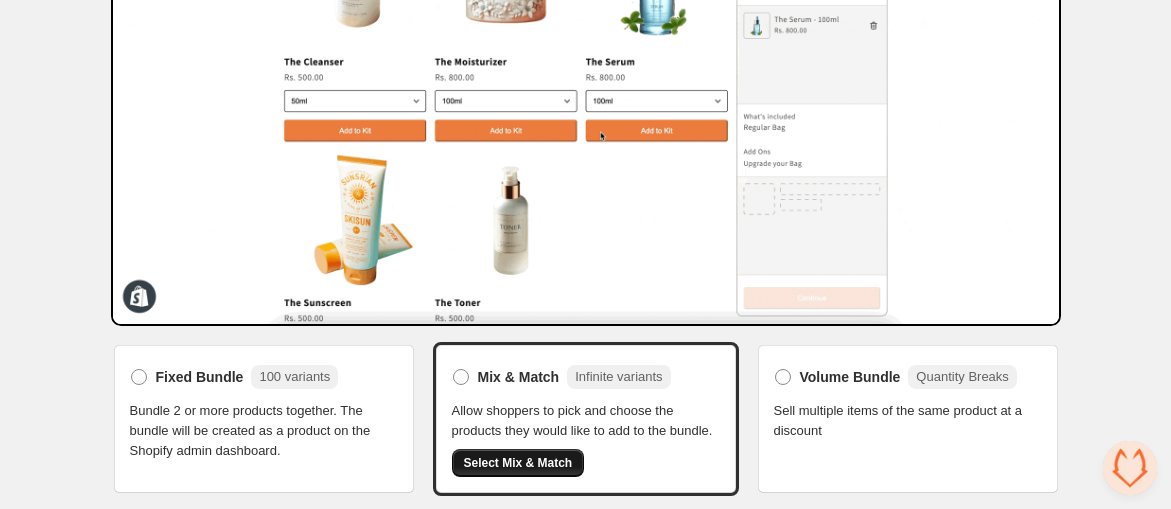 click on "Select Mix & Match" at bounding box center [518, 463] 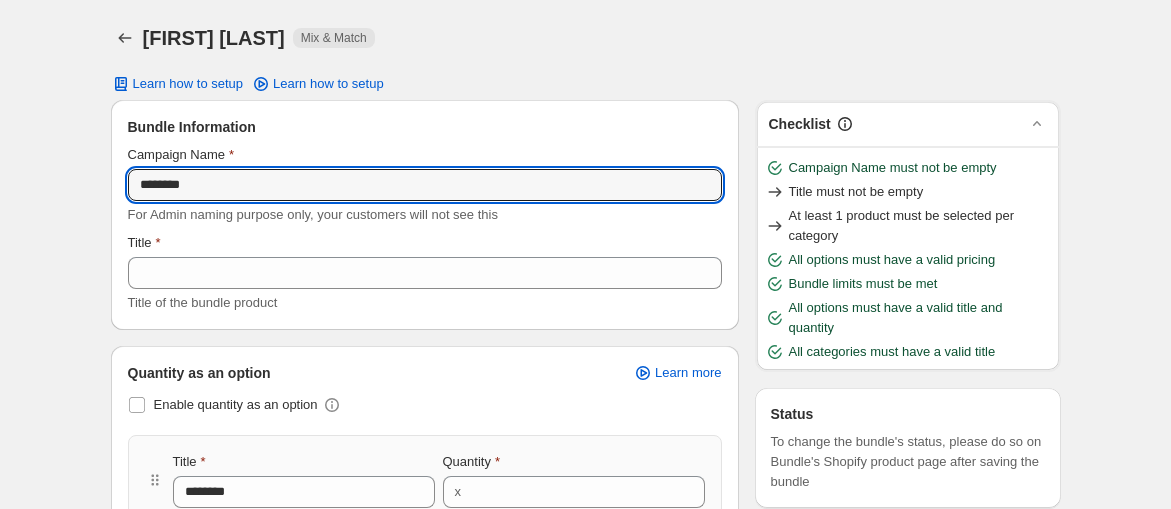scroll, scrollTop: 0, scrollLeft: 0, axis: both 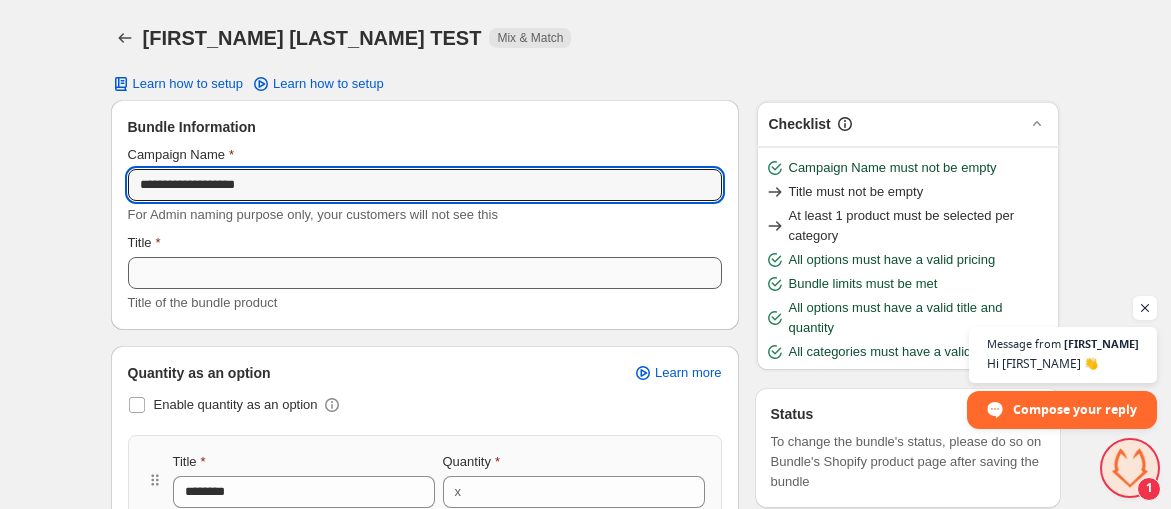 type on "**********" 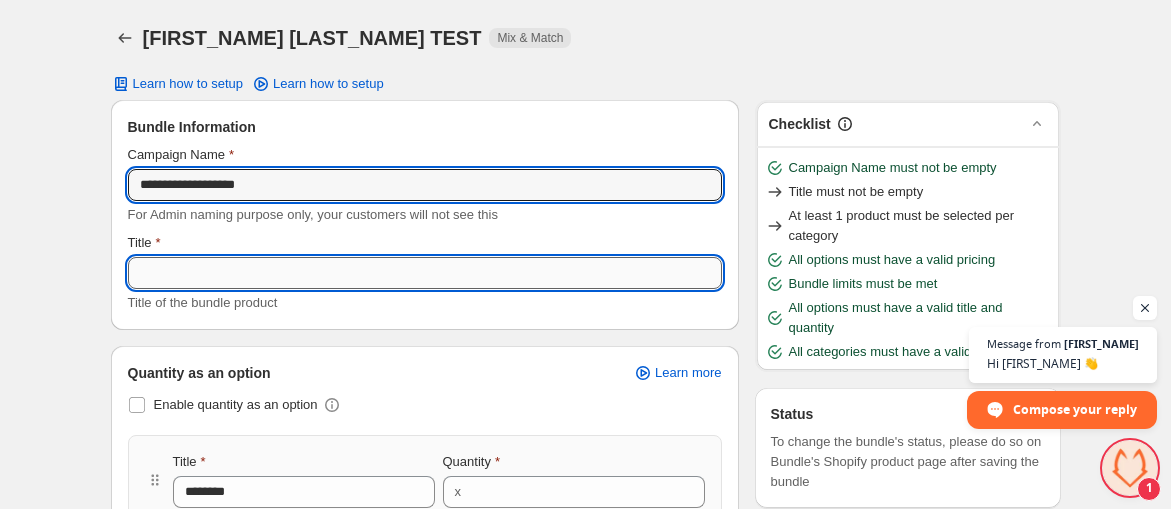 click on "Title" at bounding box center (425, 273) 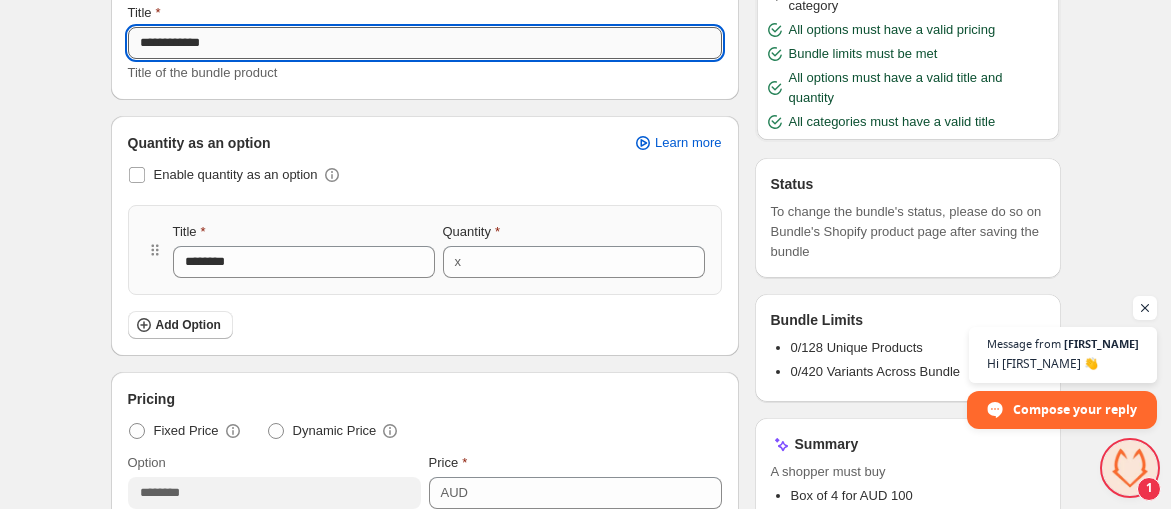 scroll, scrollTop: 262, scrollLeft: 0, axis: vertical 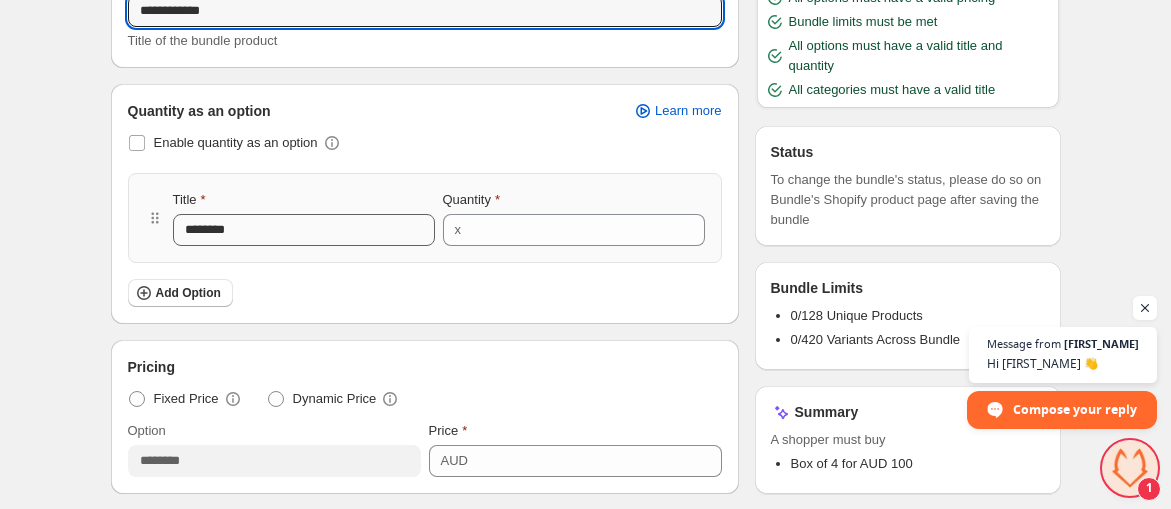 type on "**********" 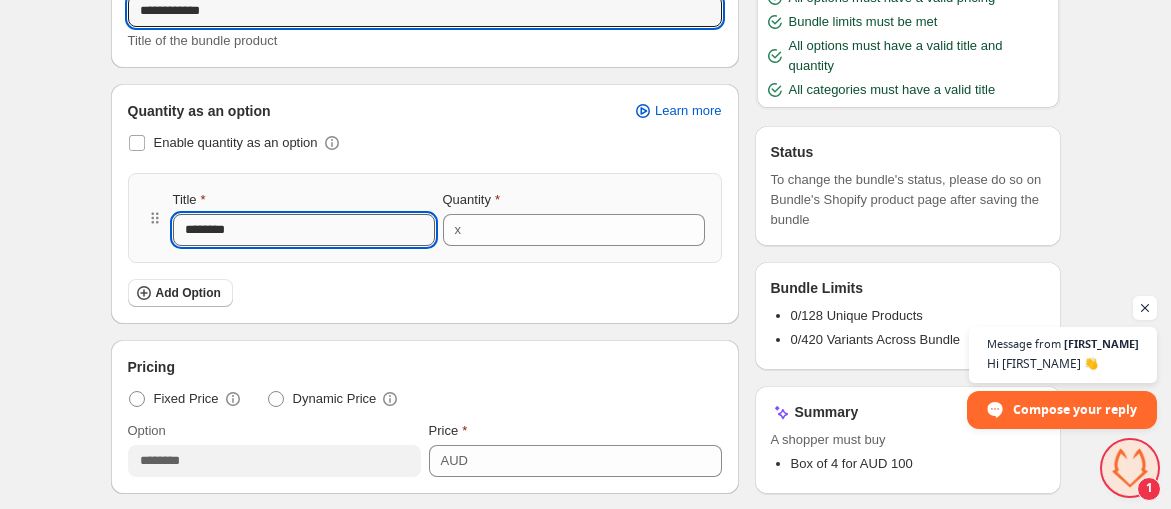 click on "********" at bounding box center [304, 230] 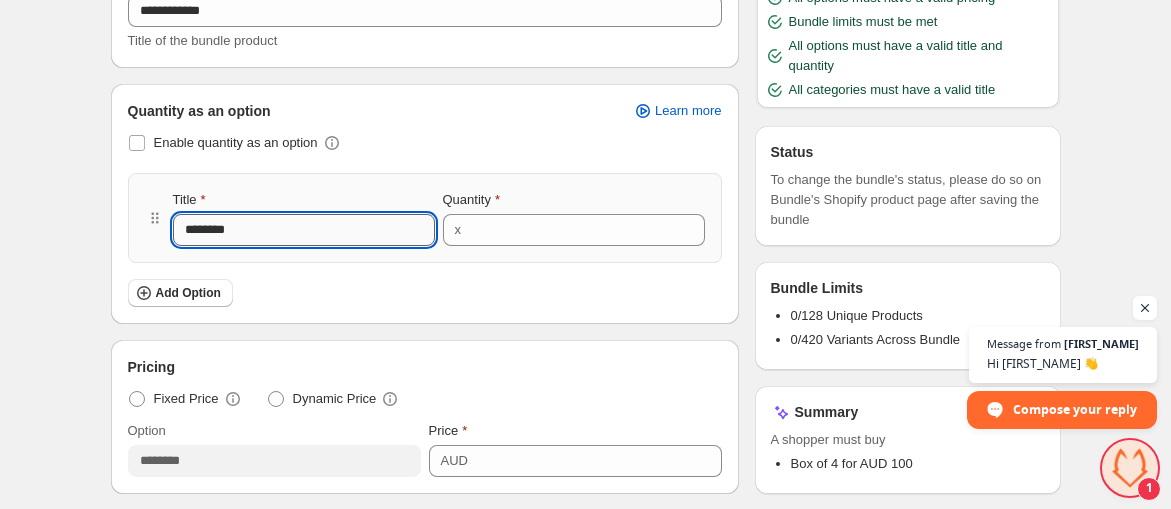 click on "********" at bounding box center (304, 230) 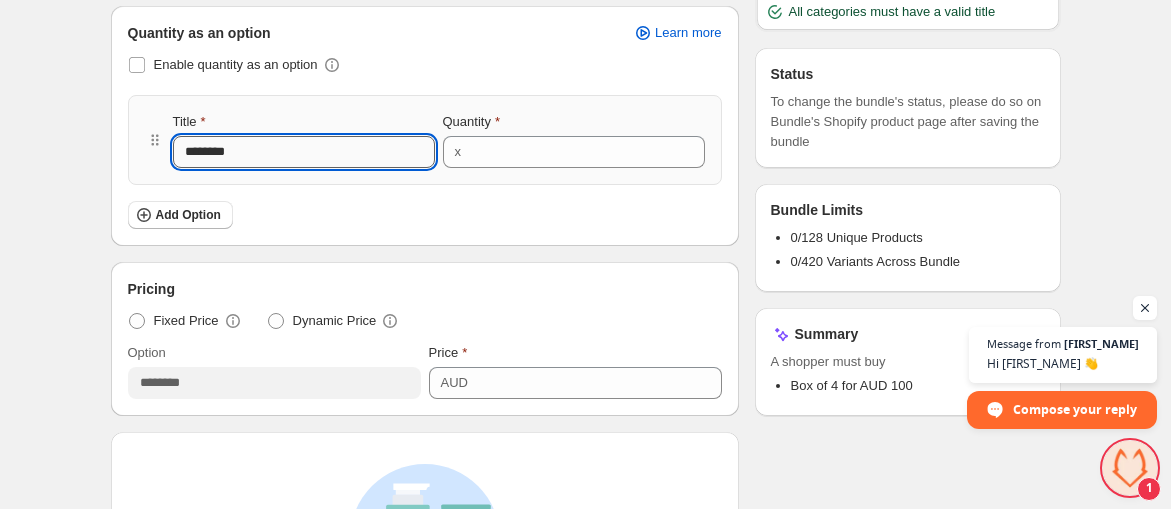 scroll, scrollTop: 341, scrollLeft: 0, axis: vertical 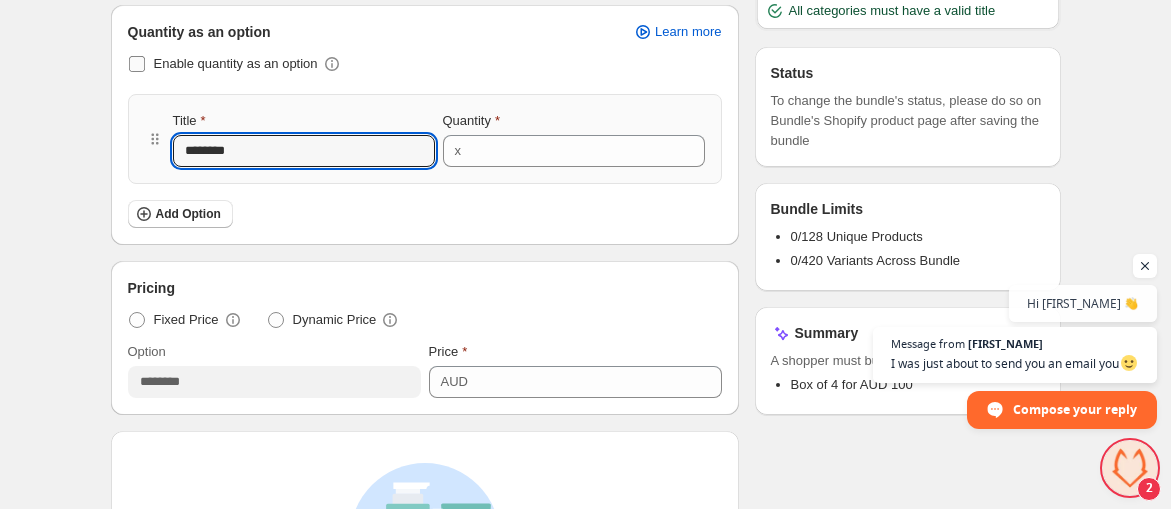 click at bounding box center [137, 64] 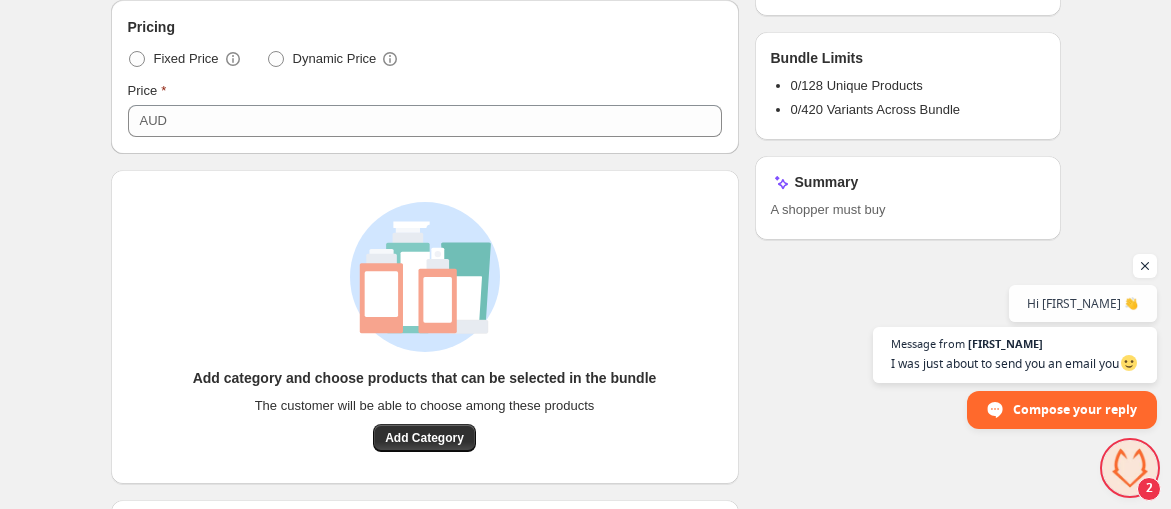 scroll, scrollTop: 475, scrollLeft: 0, axis: vertical 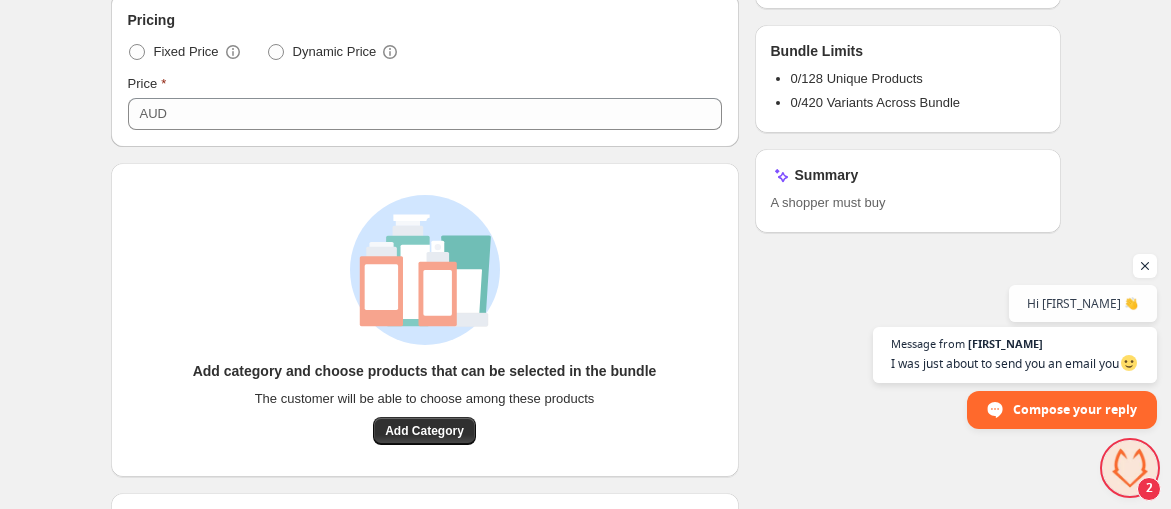 click on "Price AUD ***" at bounding box center (425, 102) 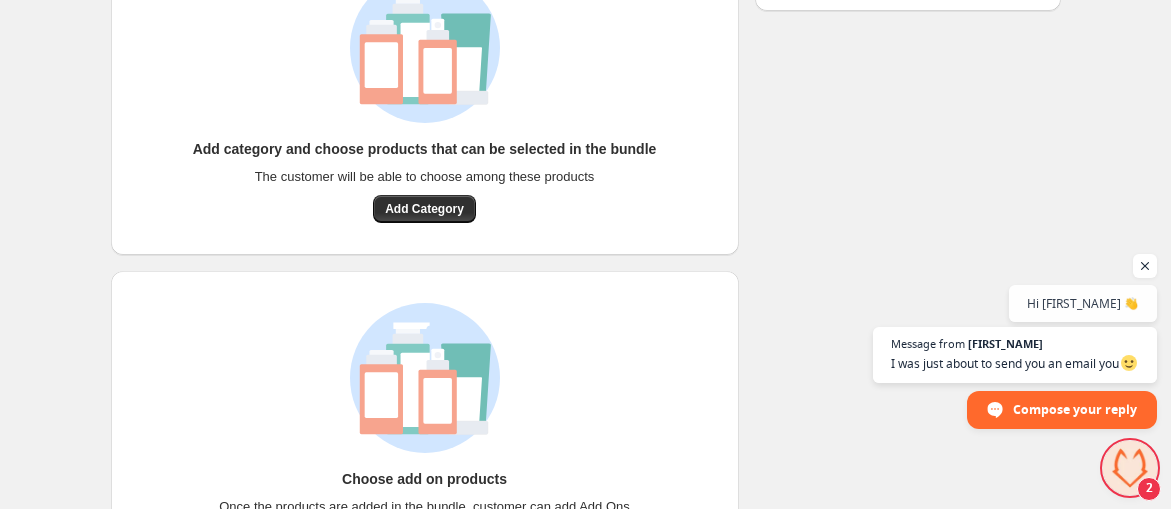 scroll, scrollTop: 788, scrollLeft: 0, axis: vertical 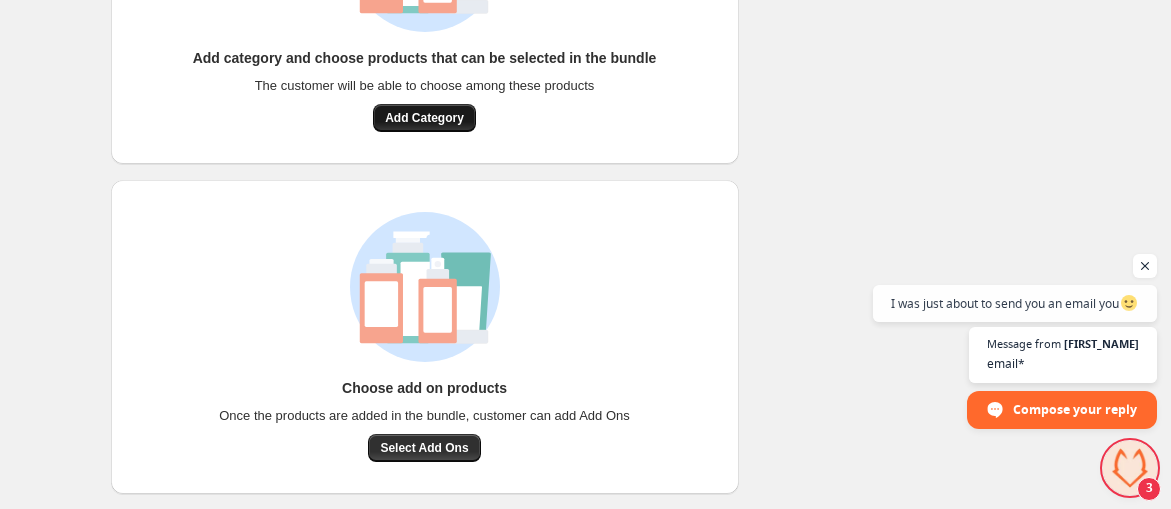 click on "Add Category" at bounding box center [424, 118] 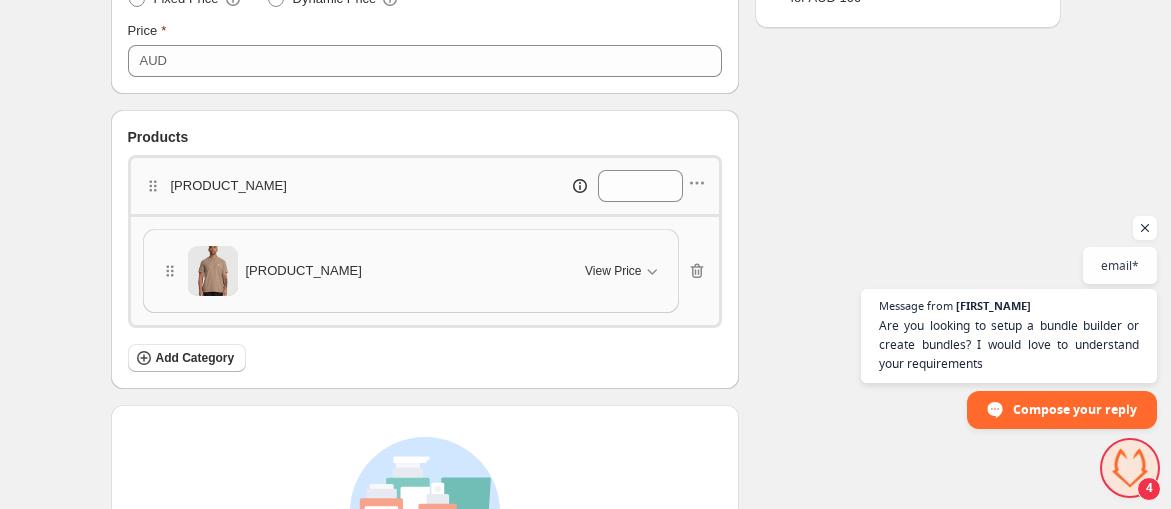 scroll, scrollTop: 526, scrollLeft: 0, axis: vertical 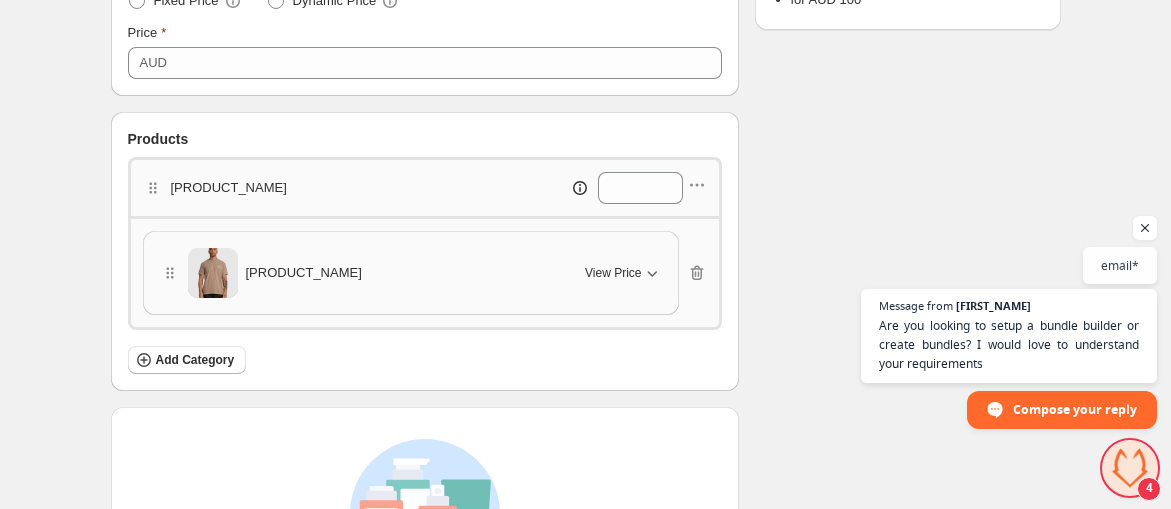click 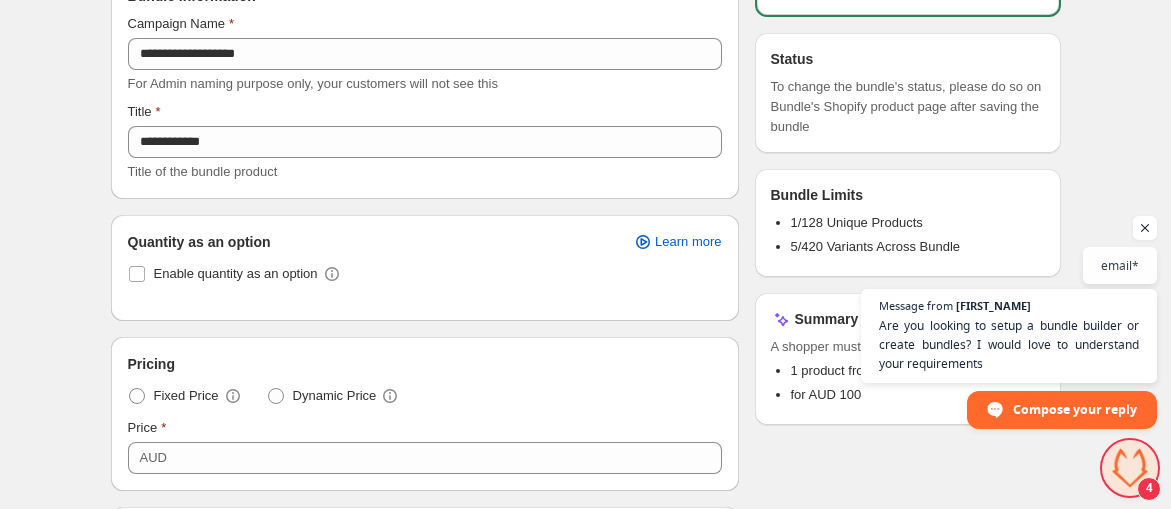 scroll, scrollTop: 0, scrollLeft: 0, axis: both 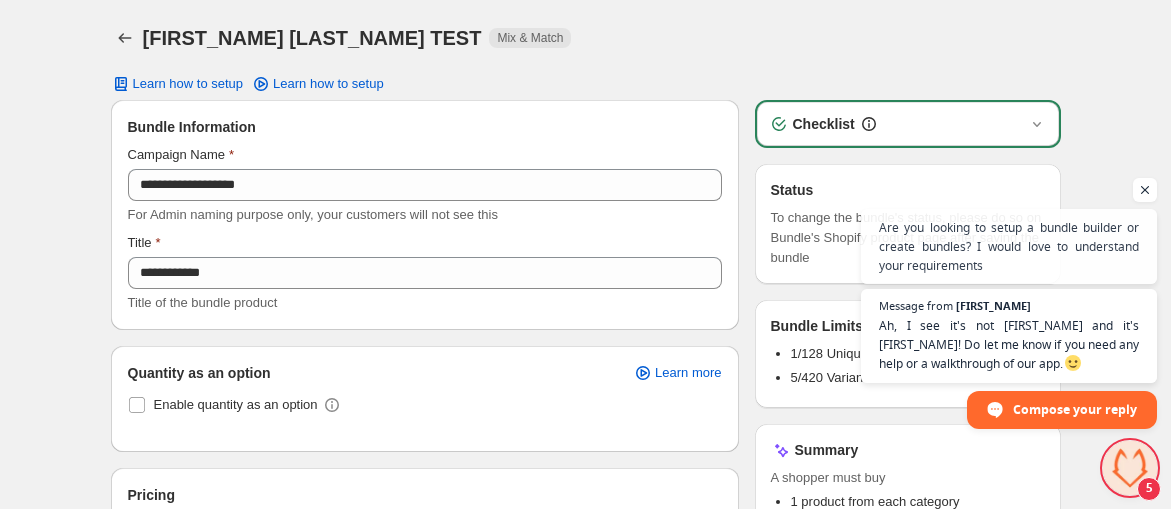click on "**********" at bounding box center (585, 760) 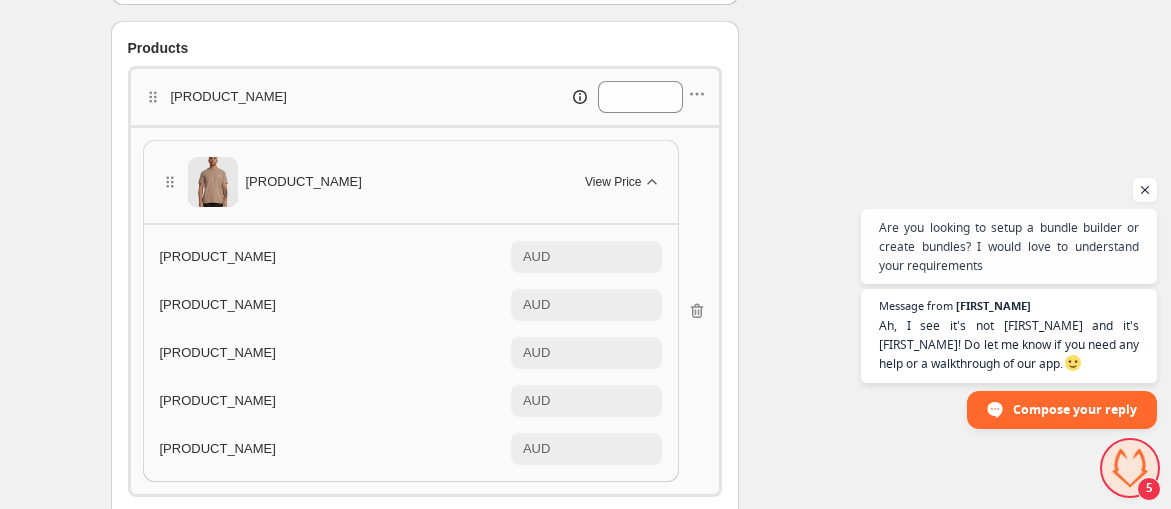 scroll, scrollTop: 619, scrollLeft: 0, axis: vertical 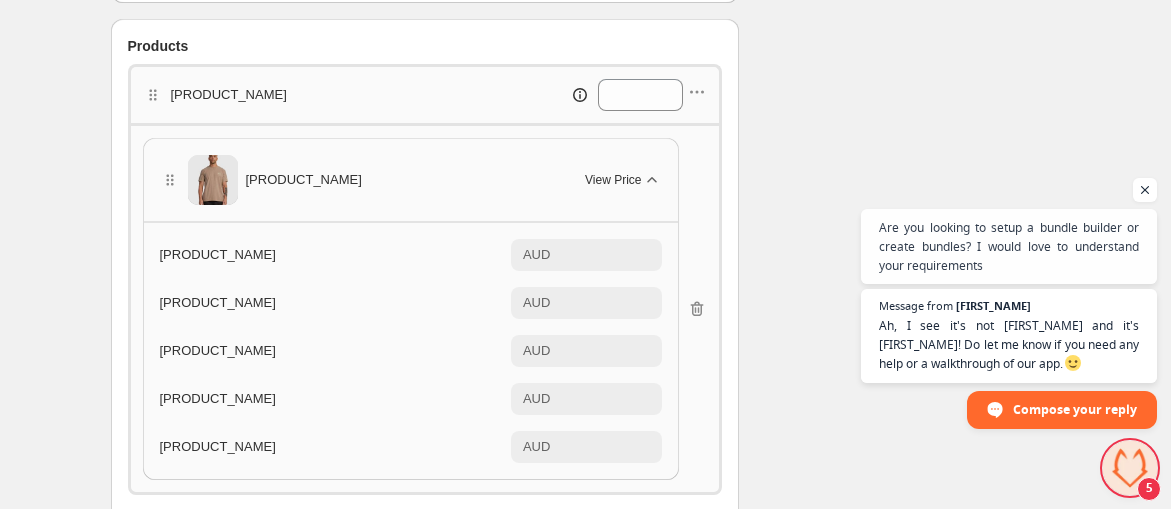 click on "View Price" at bounding box center (613, 180) 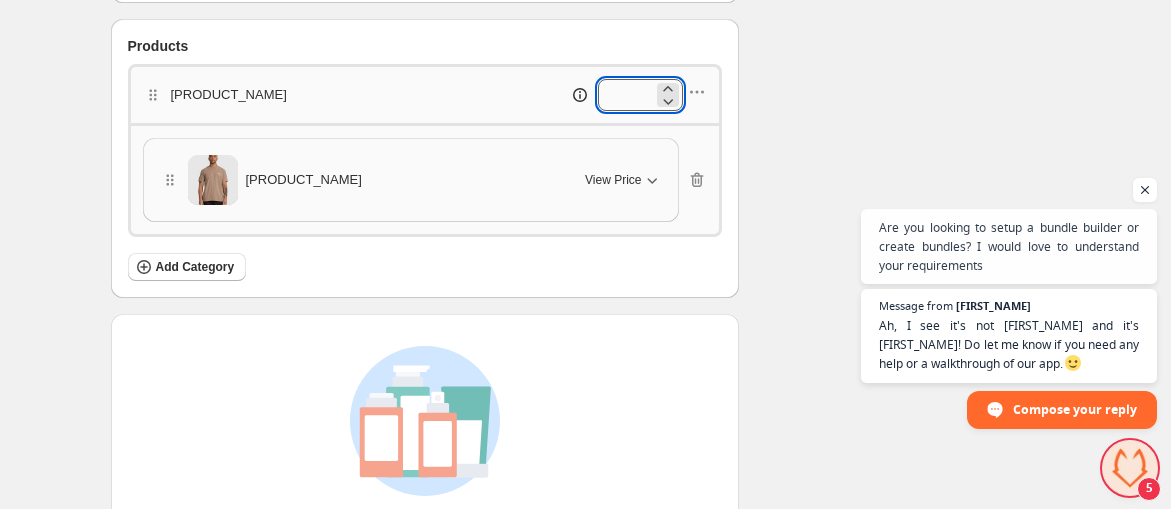 click on "*" at bounding box center (625, 95) 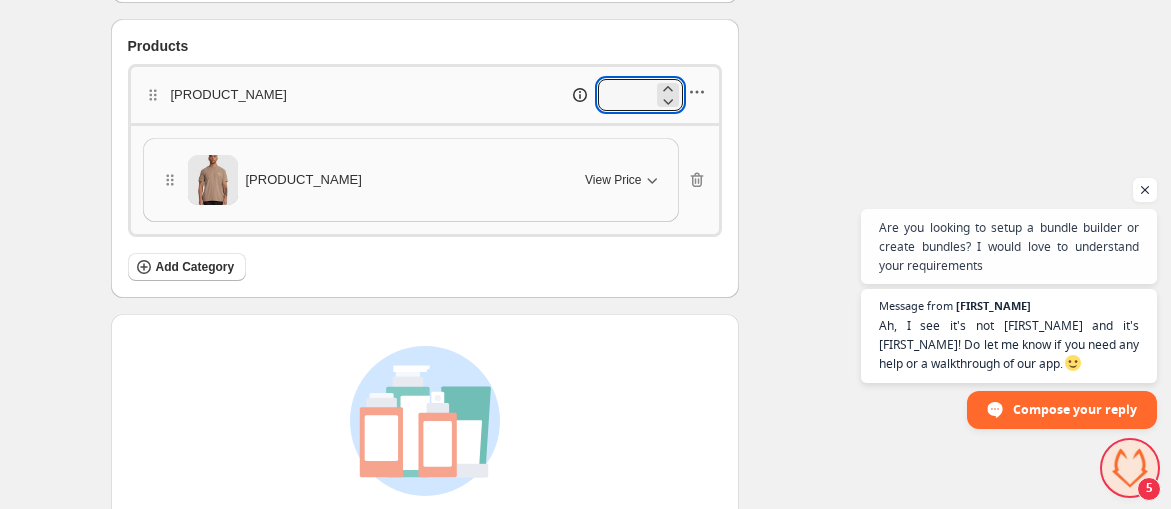 click 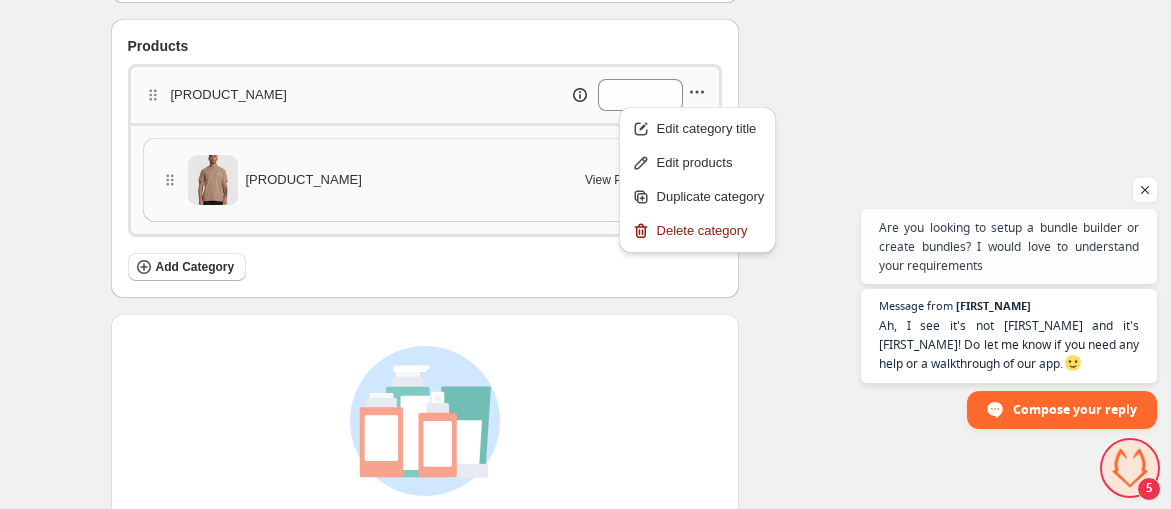 click on "Checklist Status To change the bundle's status, please do so on Bundle's Shopify product page after saving the bundle Bundle Limits 1/128 Unique Products 5/420 Variants Across Bundle Summary A shopper must buy 1 product from each category for AUD 100" at bounding box center [908, 54] 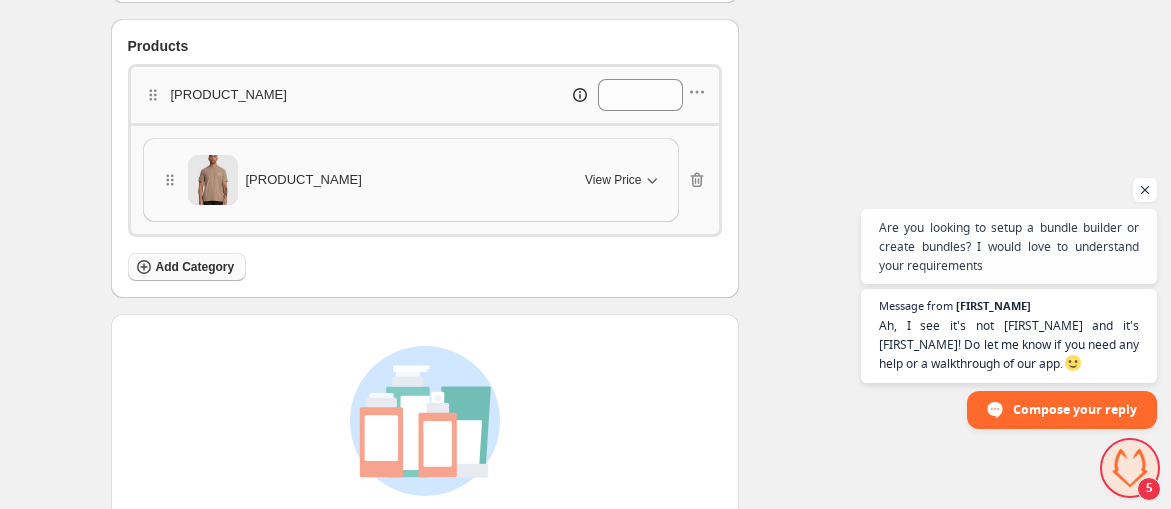 click on "Add Category" at bounding box center (195, 267) 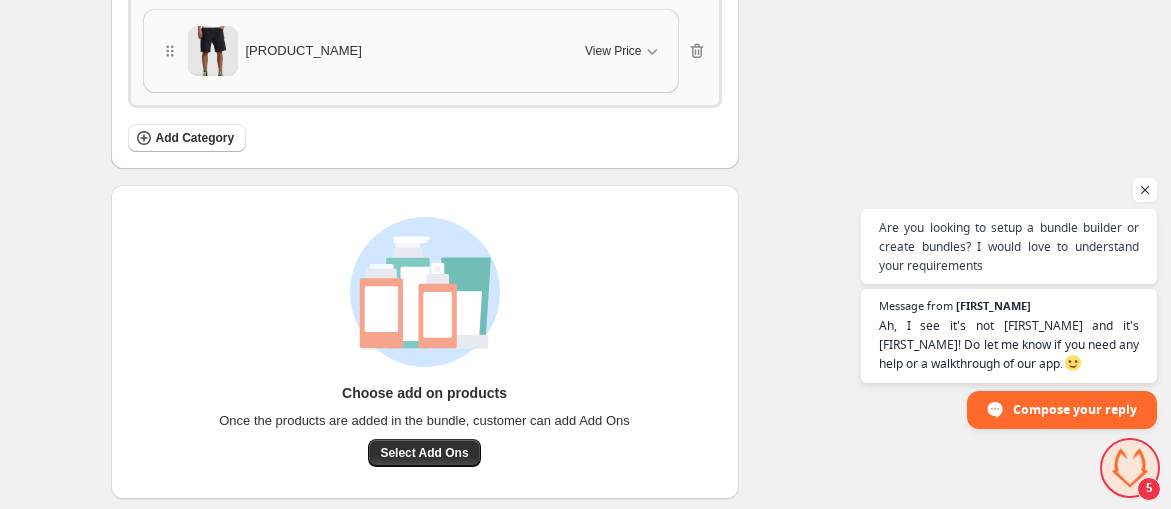 scroll, scrollTop: 930, scrollLeft: 0, axis: vertical 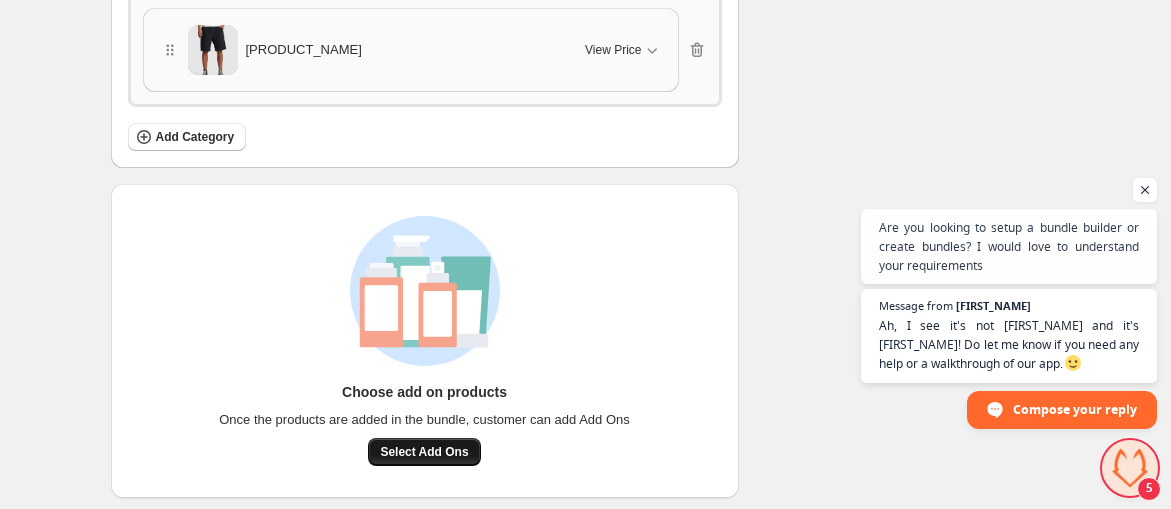 click on "Select Add Ons" at bounding box center (424, 452) 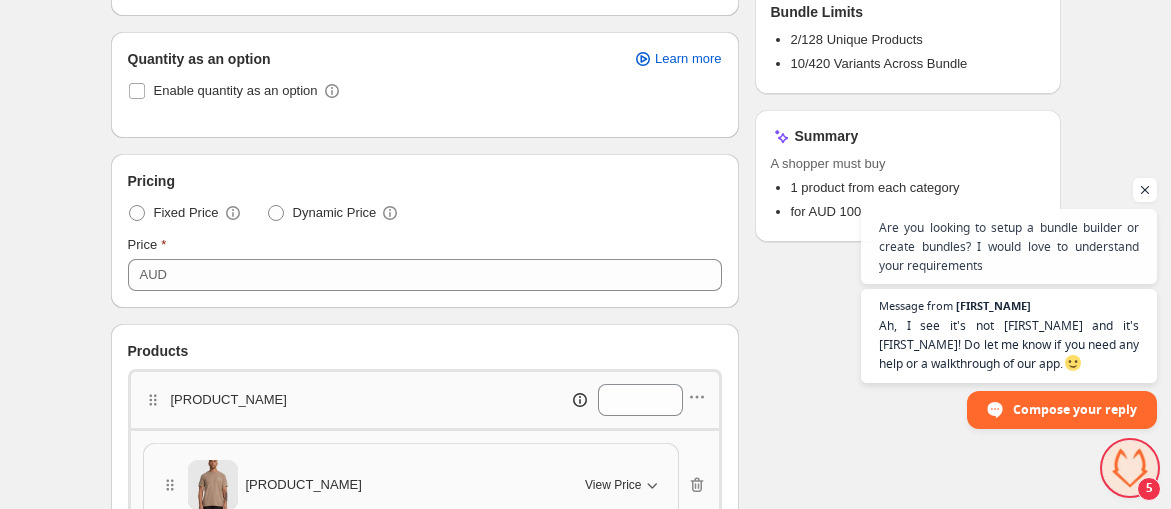 scroll, scrollTop: 316, scrollLeft: 0, axis: vertical 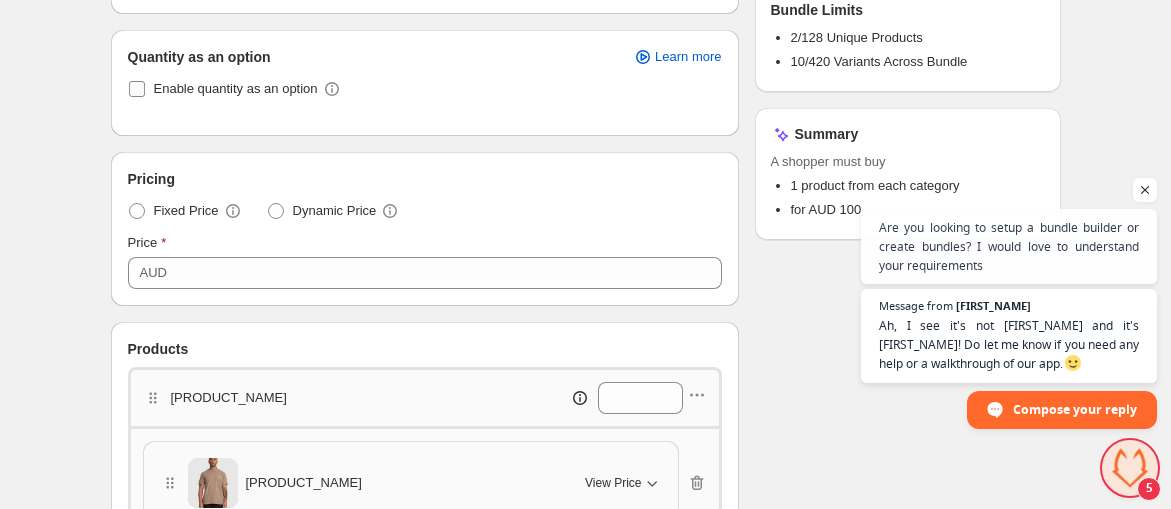 click at bounding box center [137, 89] 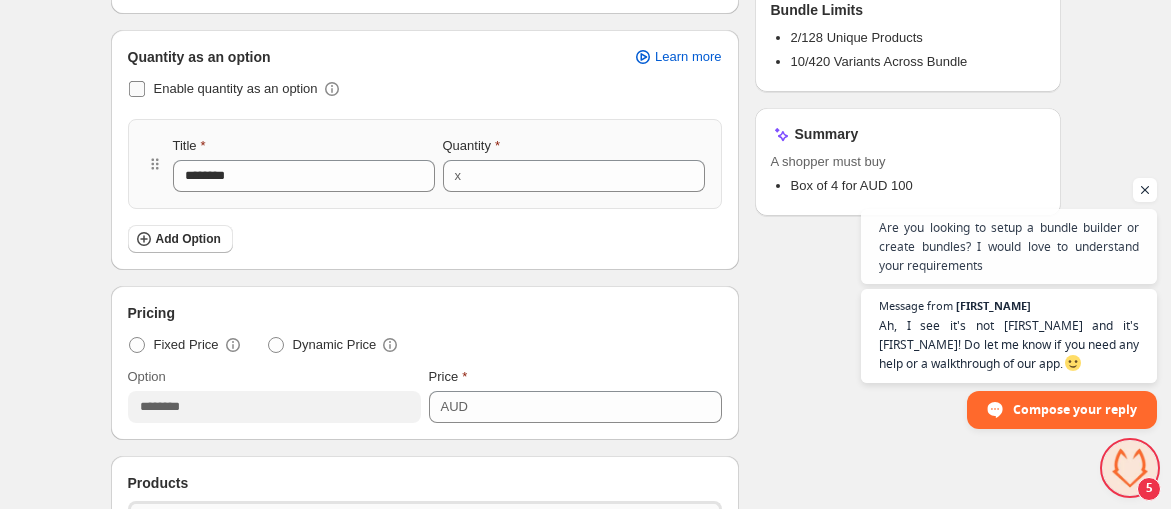 click at bounding box center [137, 89] 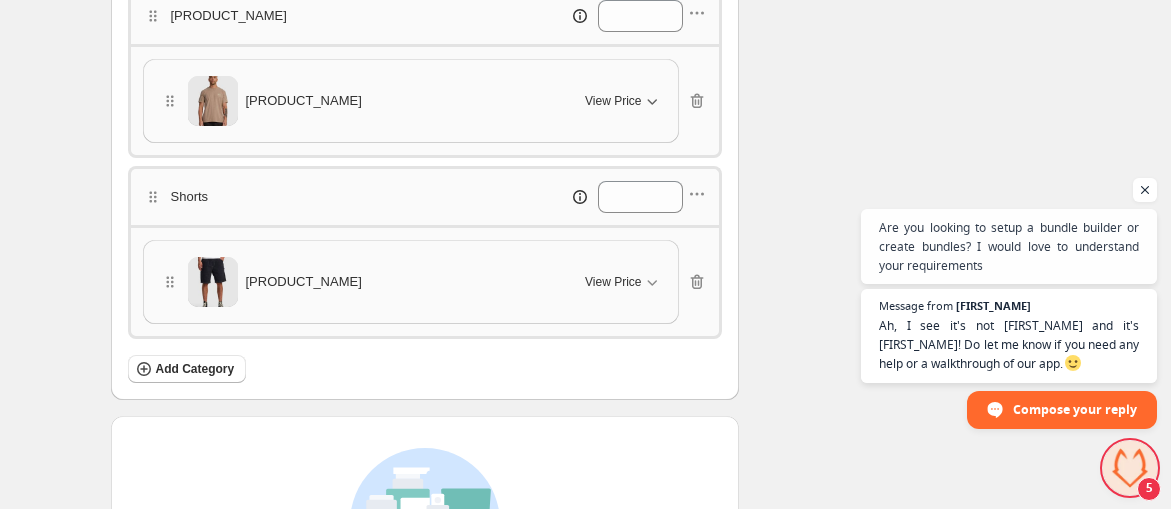 scroll, scrollTop: 697, scrollLeft: 0, axis: vertical 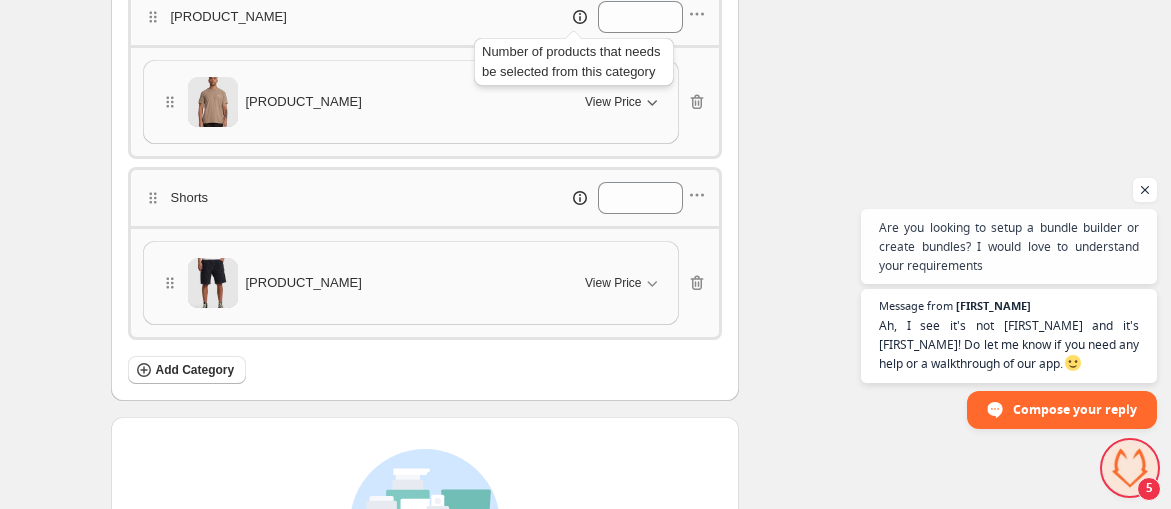 click 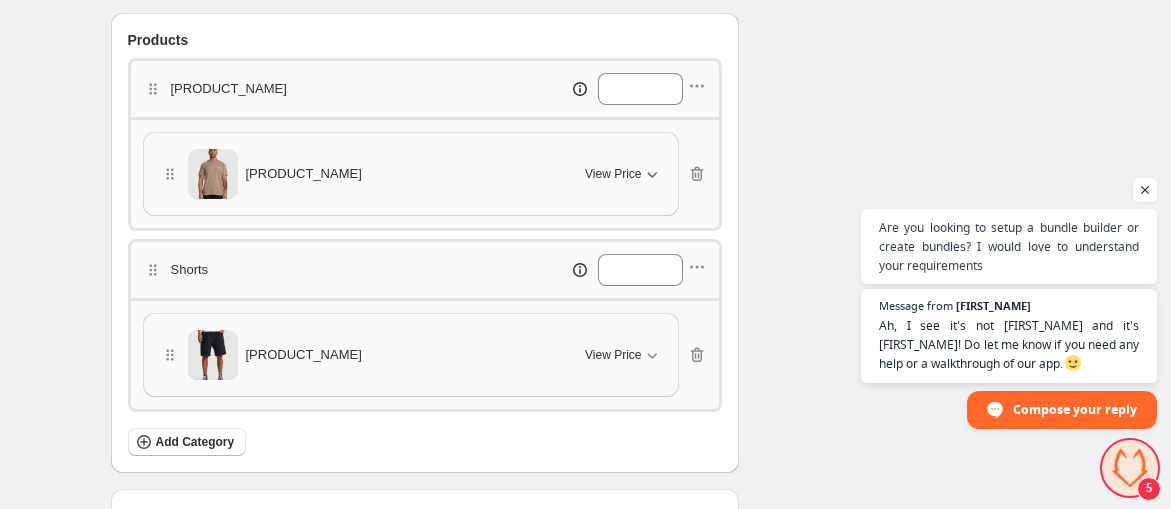 scroll, scrollTop: 625, scrollLeft: 0, axis: vertical 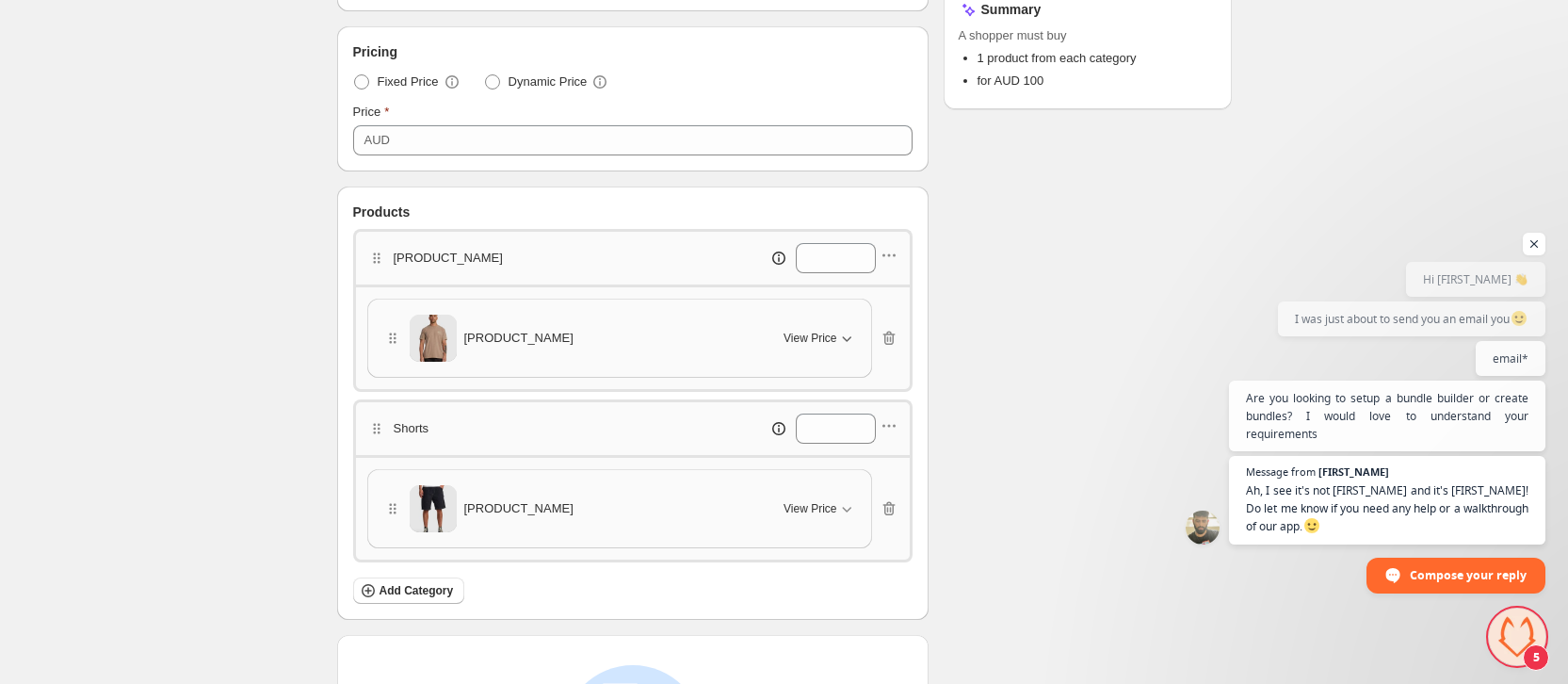click on "**********" at bounding box center [784, 266] 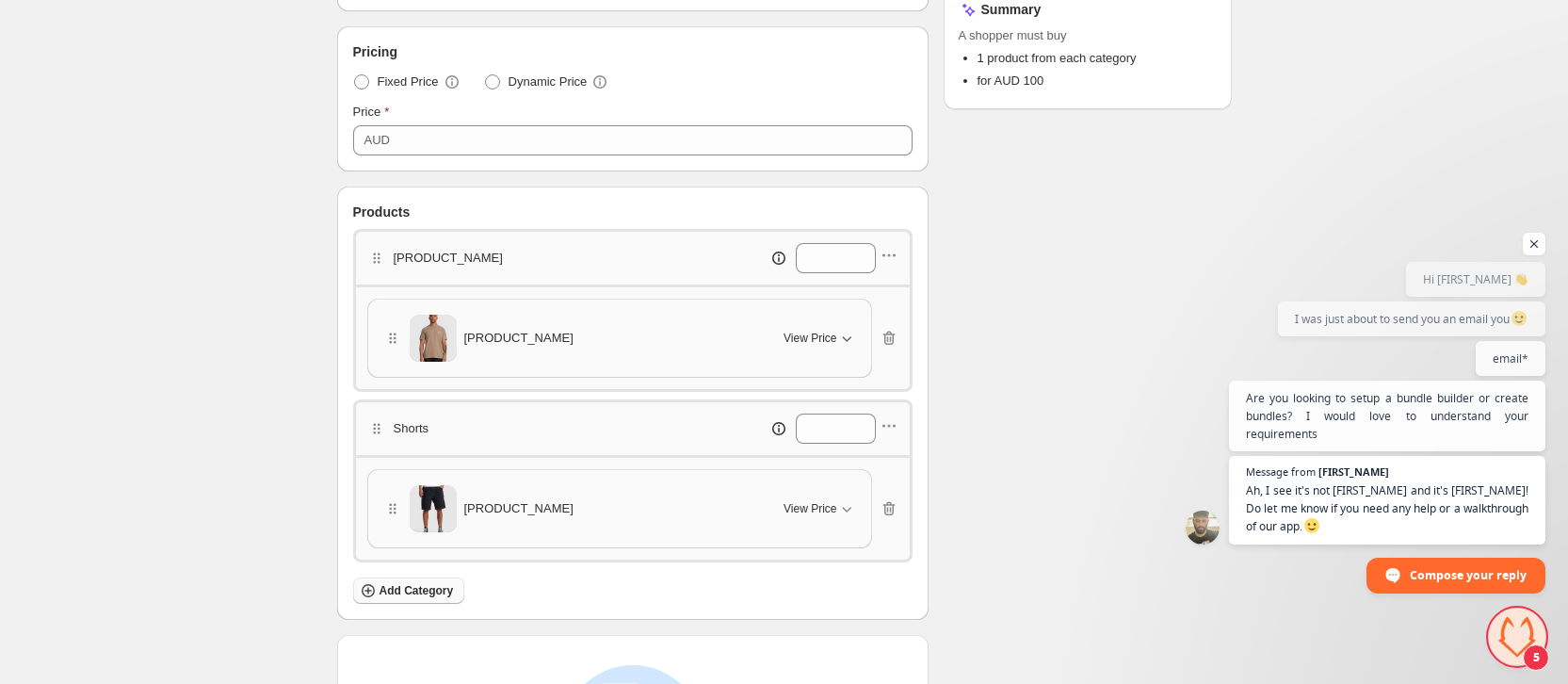 click on "Add Category" at bounding box center (416, 591) 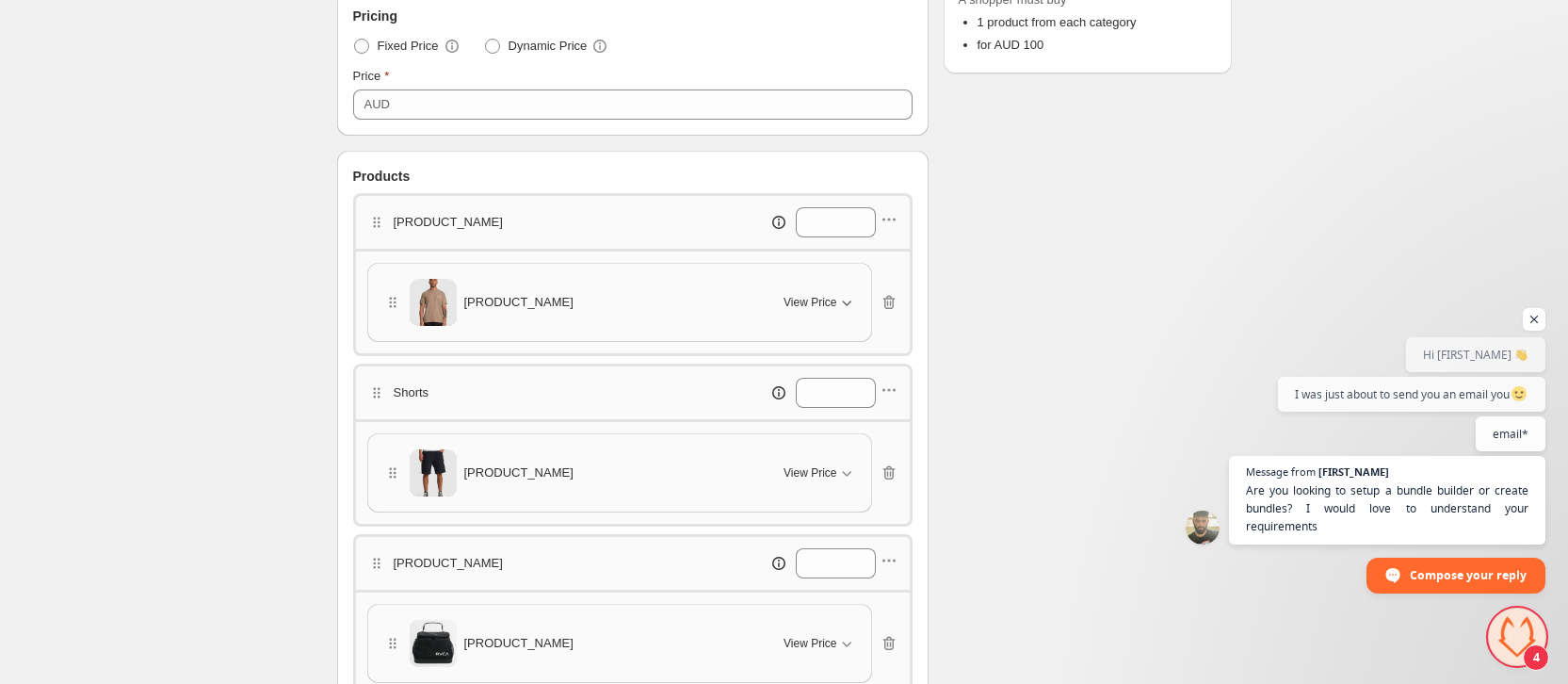 scroll, scrollTop: 445, scrollLeft: 0, axis: vertical 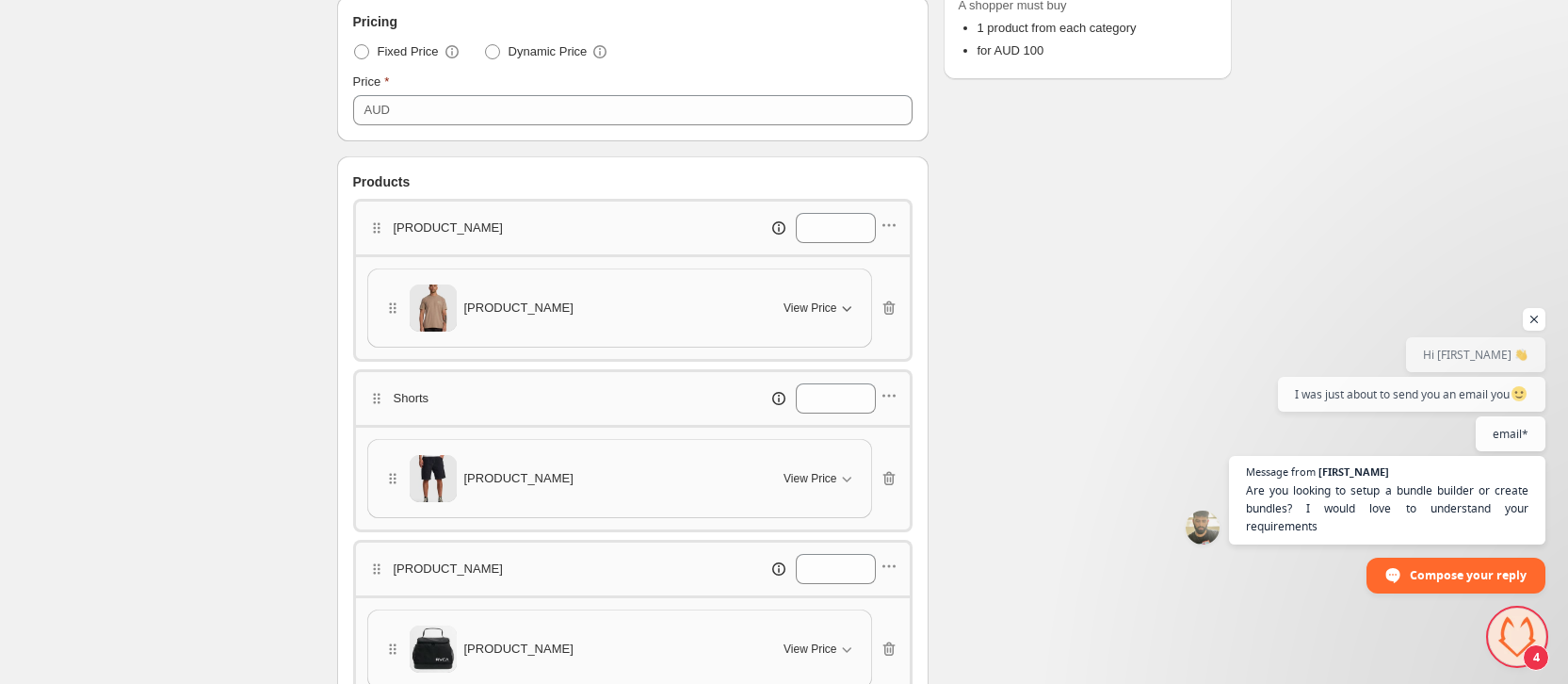 click on "**********" at bounding box center (784, 320) 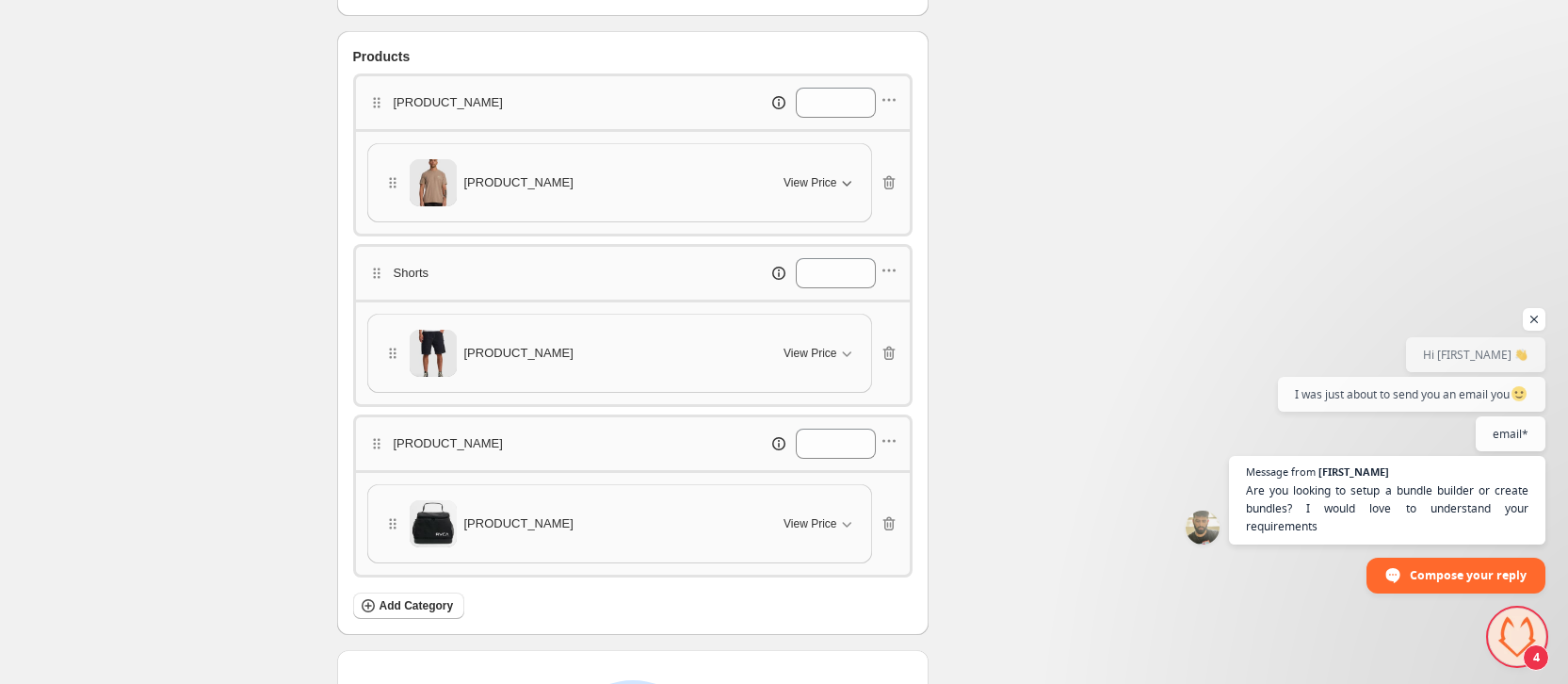 scroll, scrollTop: 611, scrollLeft: 0, axis: vertical 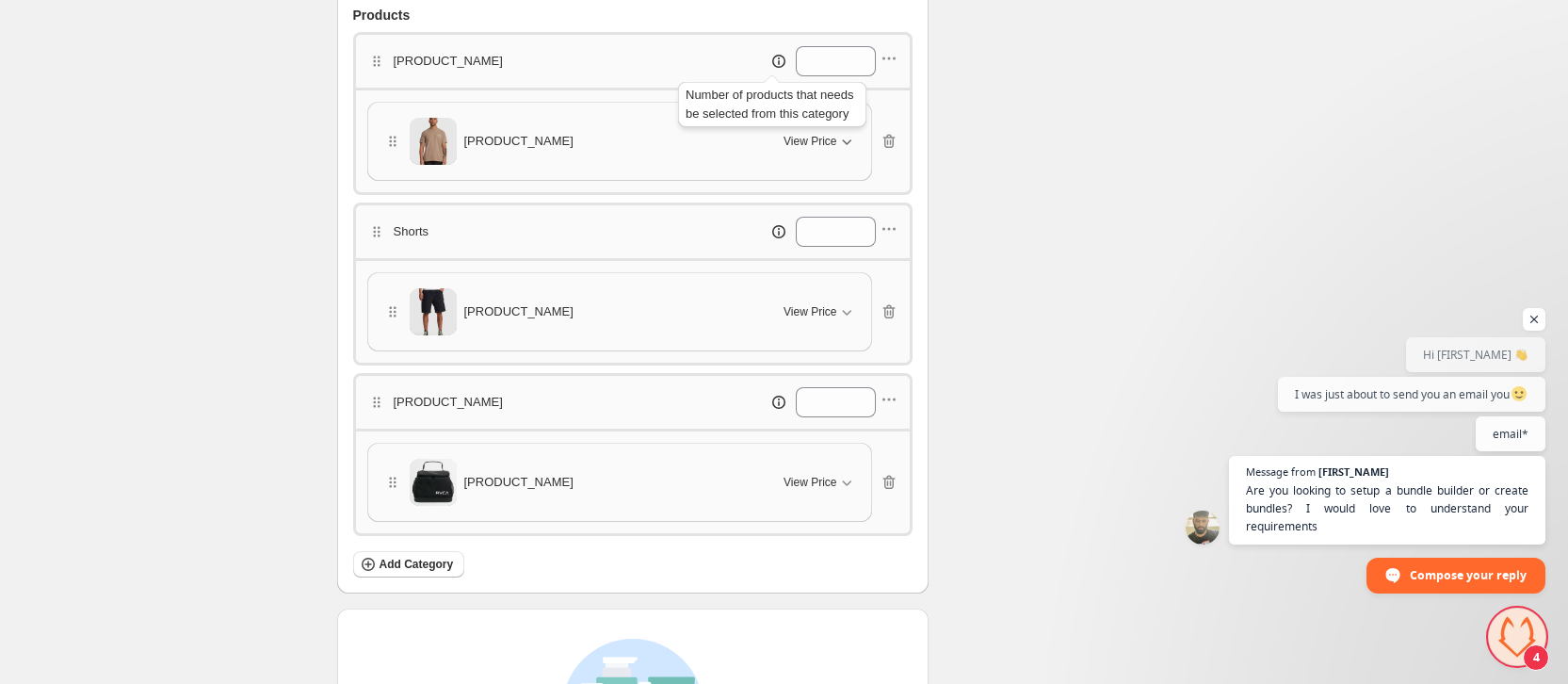 click 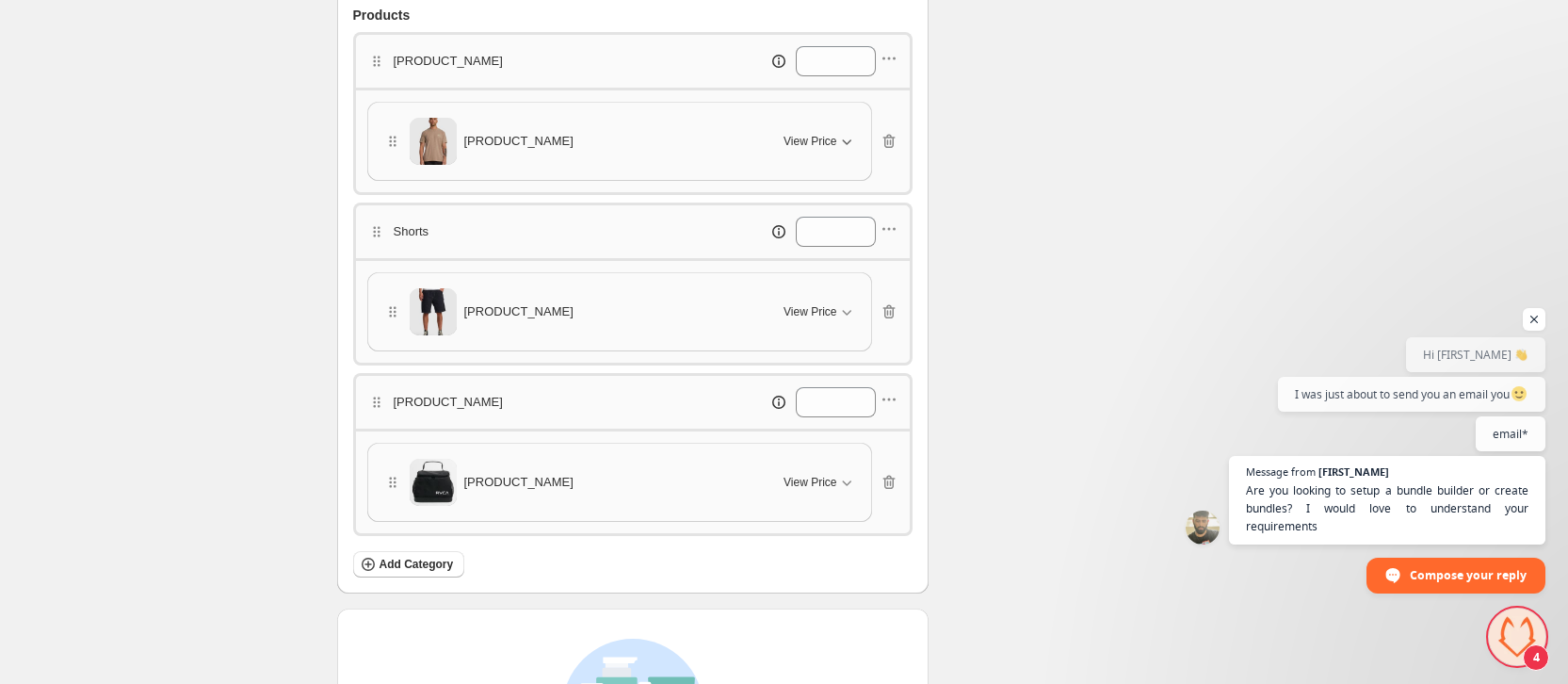 click on "Checklist Status To change the bundle's status, please do so on Bundle's Shopify product page after saving the bundle Bundle Limits 3/128 Unique Products 11/420 Variants Across Bundle Summary A shopper must buy 1 product from each category for AUD 100" at bounding box center [1088, 193] 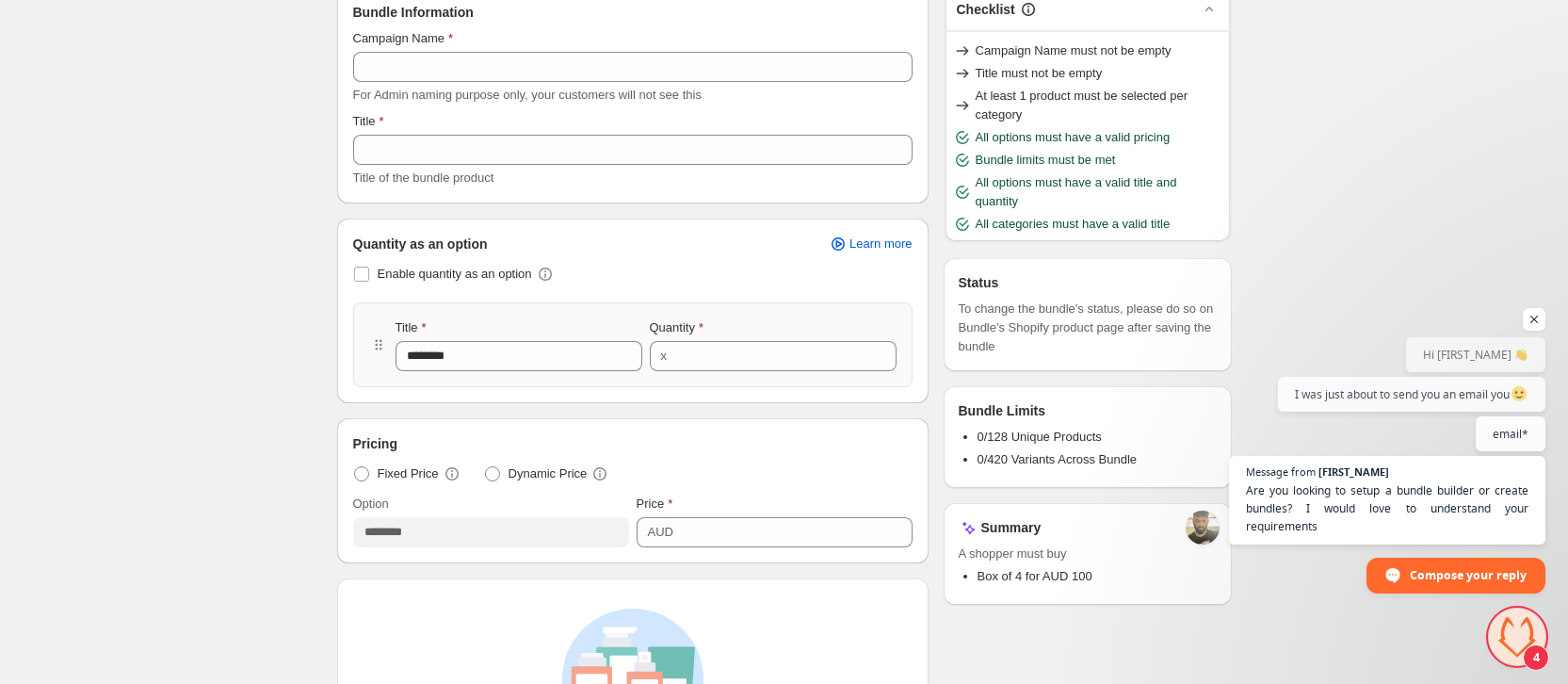 scroll, scrollTop: 0, scrollLeft: 0, axis: both 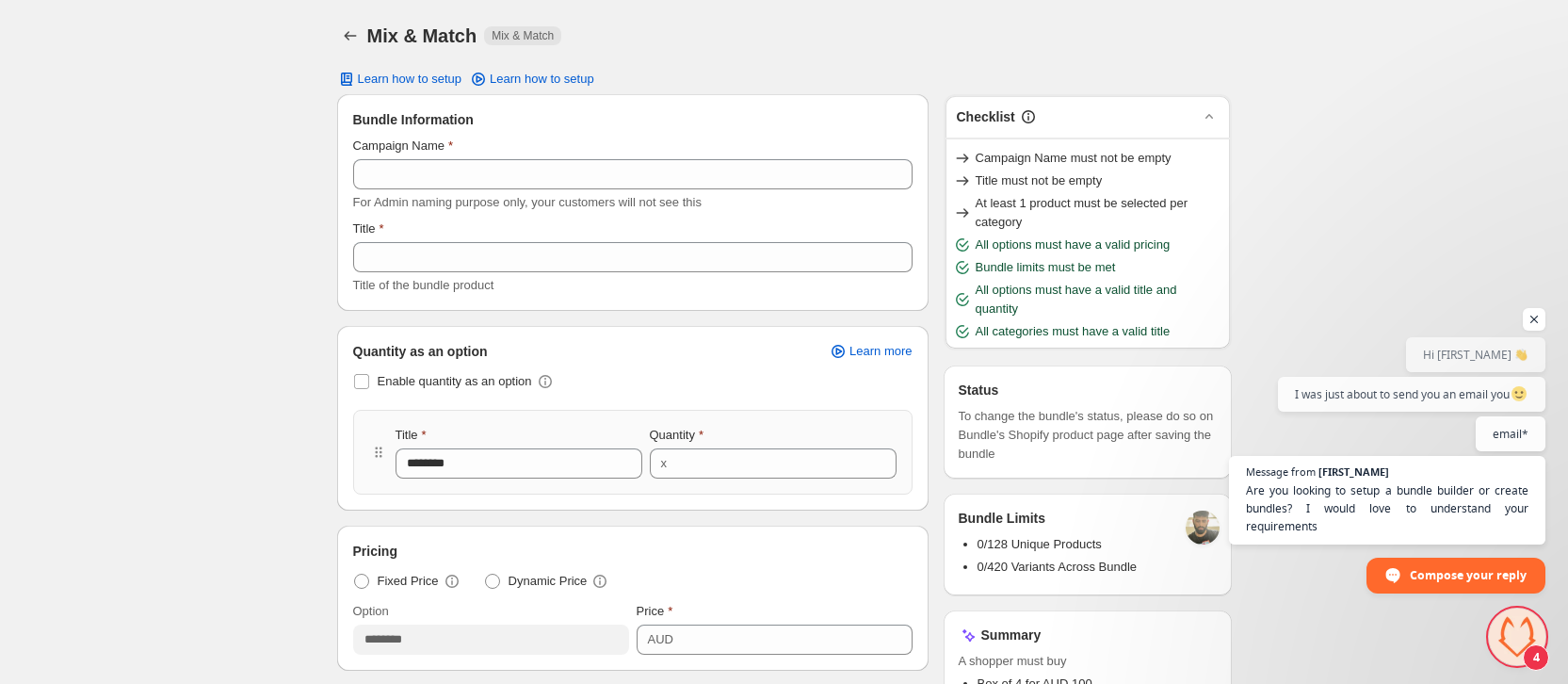 click on "Mix & Match. This page is ready Mix & Match Mix & Match Learn how to setup Learn how to setup Bundle Information Campaign Name For Admin naming purpose only, your customers will not see this Title Title of the bundle product Quantity as an option Learn more Enable quantity as an option Title ******** Quantity x * Pricing Fixed Price Dynamic Price Option ******** Price AUD *** Add category and choose products that can be selected in the bundle The customer will be able to choose among these products Add Category Choose add on products Once the products are added in the bundle, customer can add Add Ons Select Add Ons Checklist Campaign Name must not be empty Title must not be empty At least 1 product must be selected per category All options must have a valid pricing Bundle limits must be met All options must have a valid title and quantity All categories must have a valid title Status To change the bundle's status, please do so on Bundle's Shopify product page after saving the bundle Bundle Limits Summary" at bounding box center (784, 654) 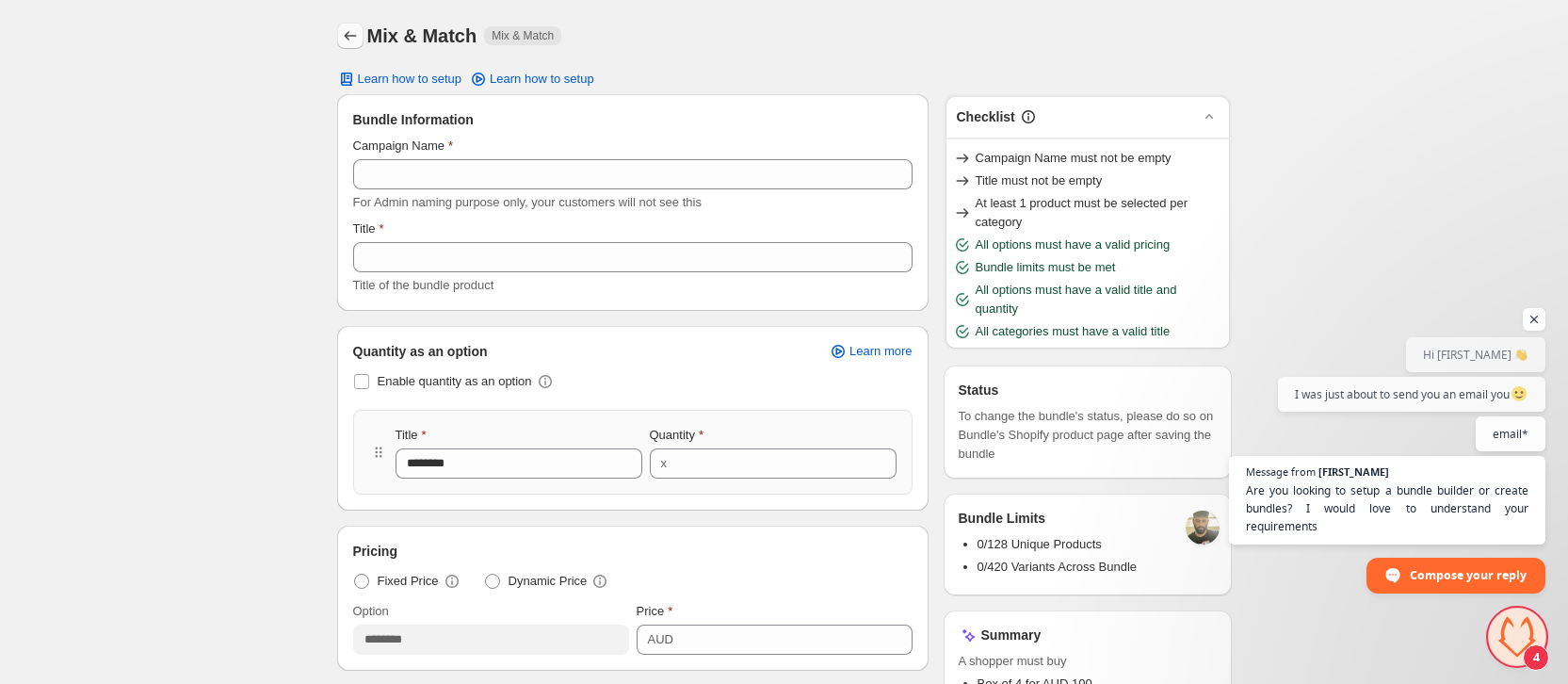 click 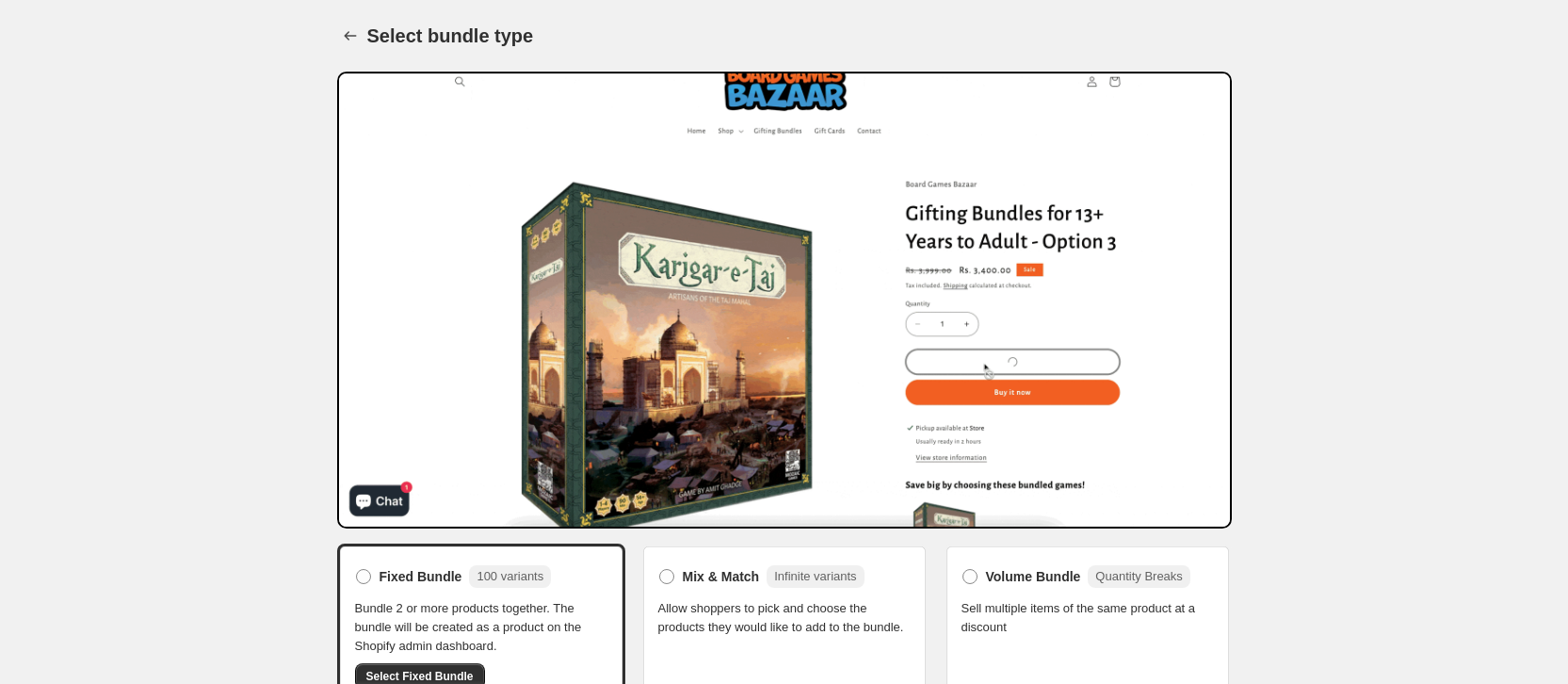 scroll, scrollTop: 39, scrollLeft: 0, axis: vertical 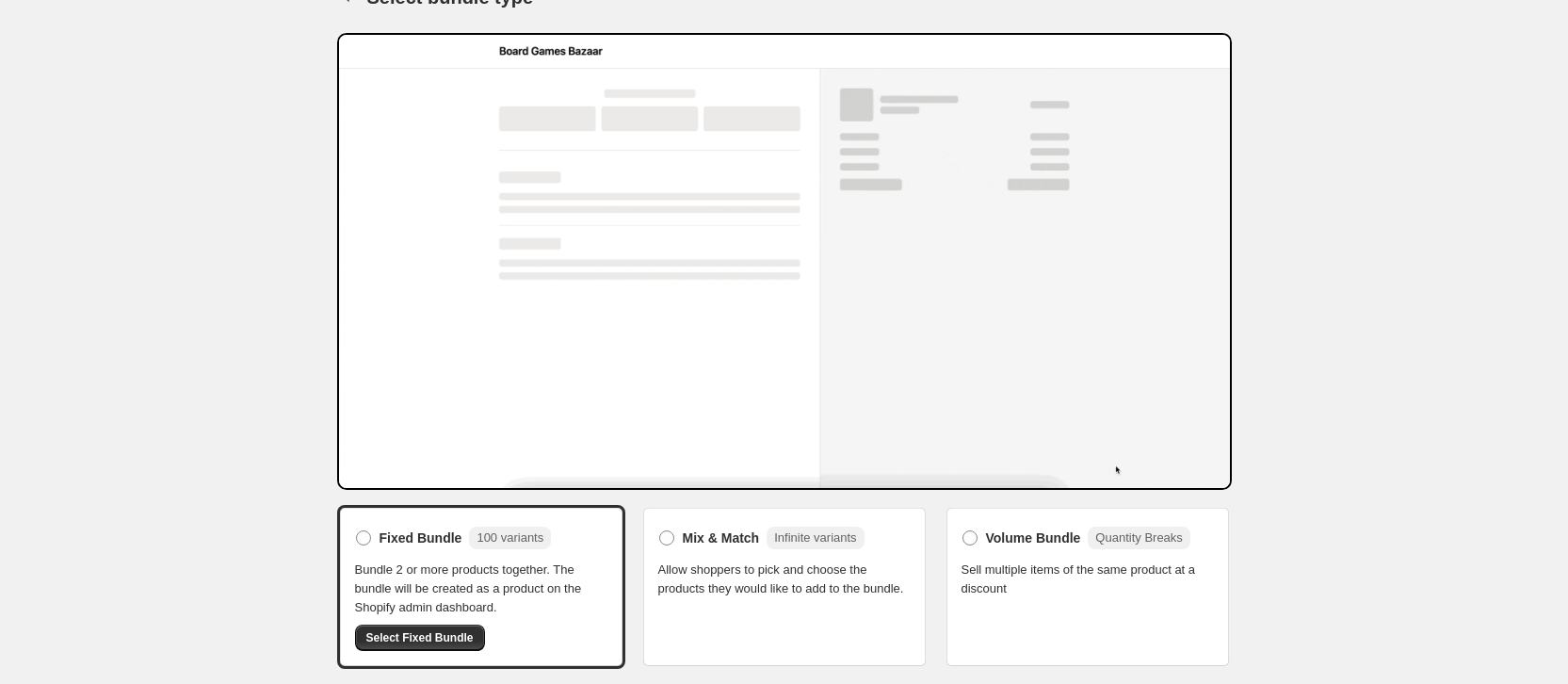 click on "Home Bundles Analytics Plan and Billing Select bundle type. This page is ready Select bundle type Fixed Bundle 100 variants Bundle 2 or more products together. The bundle will be created as a product on the Shopify admin dashboard. Select Fixed Bundle Mix & Match Infinite variants Allow shoppers to pick and choose the products they would like to add to the bundle. Volume Bundle Quantity Breaks Sell multiple items of the same product at a discount" at bounding box center (784, 322) 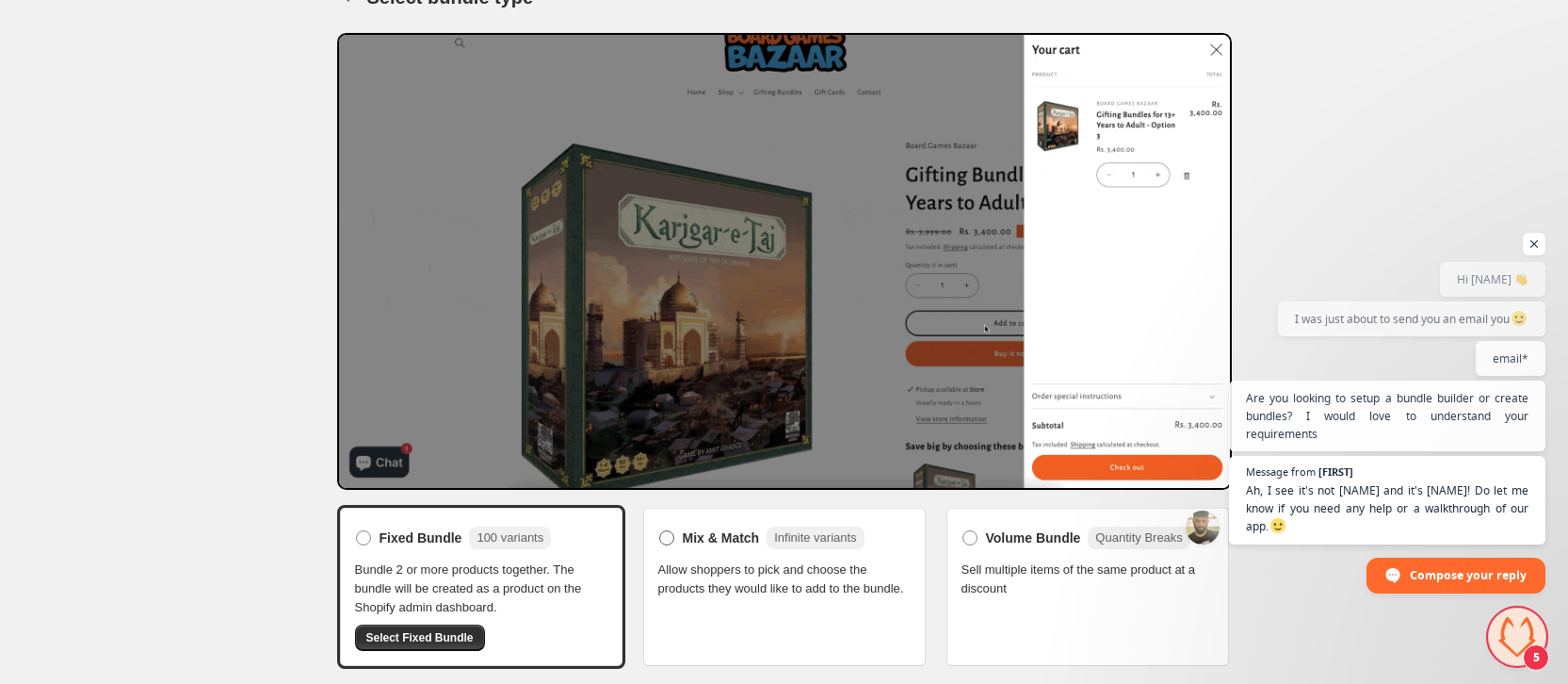 click on "Mix & Match" at bounding box center [721, 538] 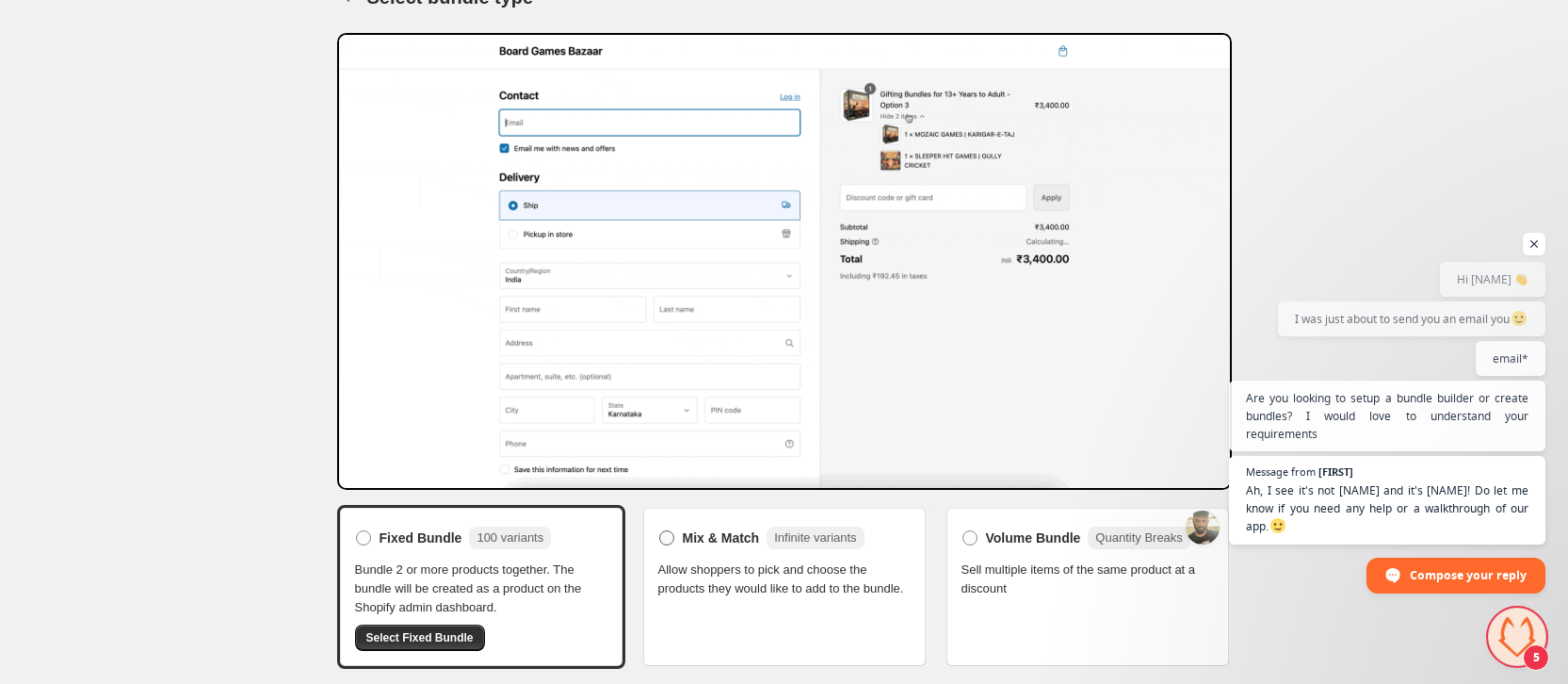 scroll, scrollTop: 5, scrollLeft: 0, axis: vertical 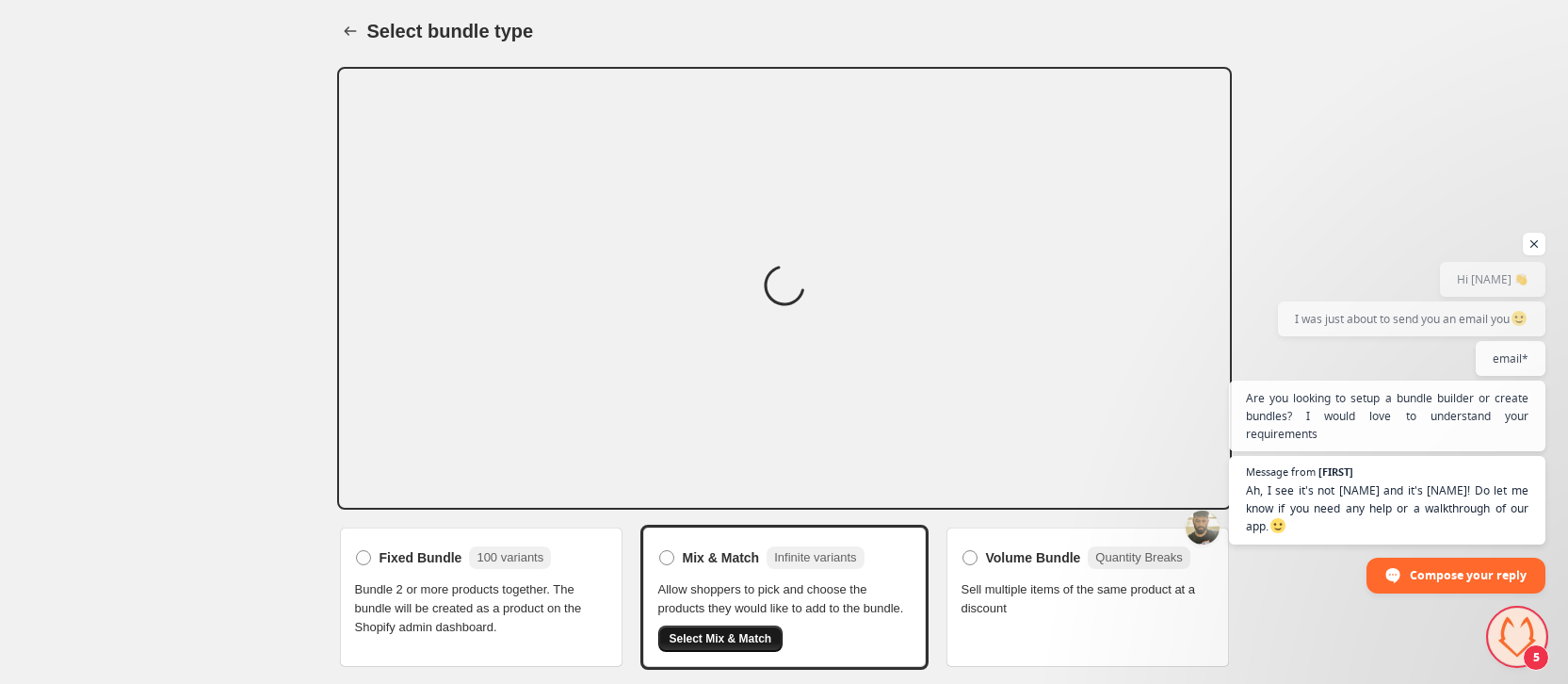 click on "Select Mix & Match" at bounding box center [720, 639] 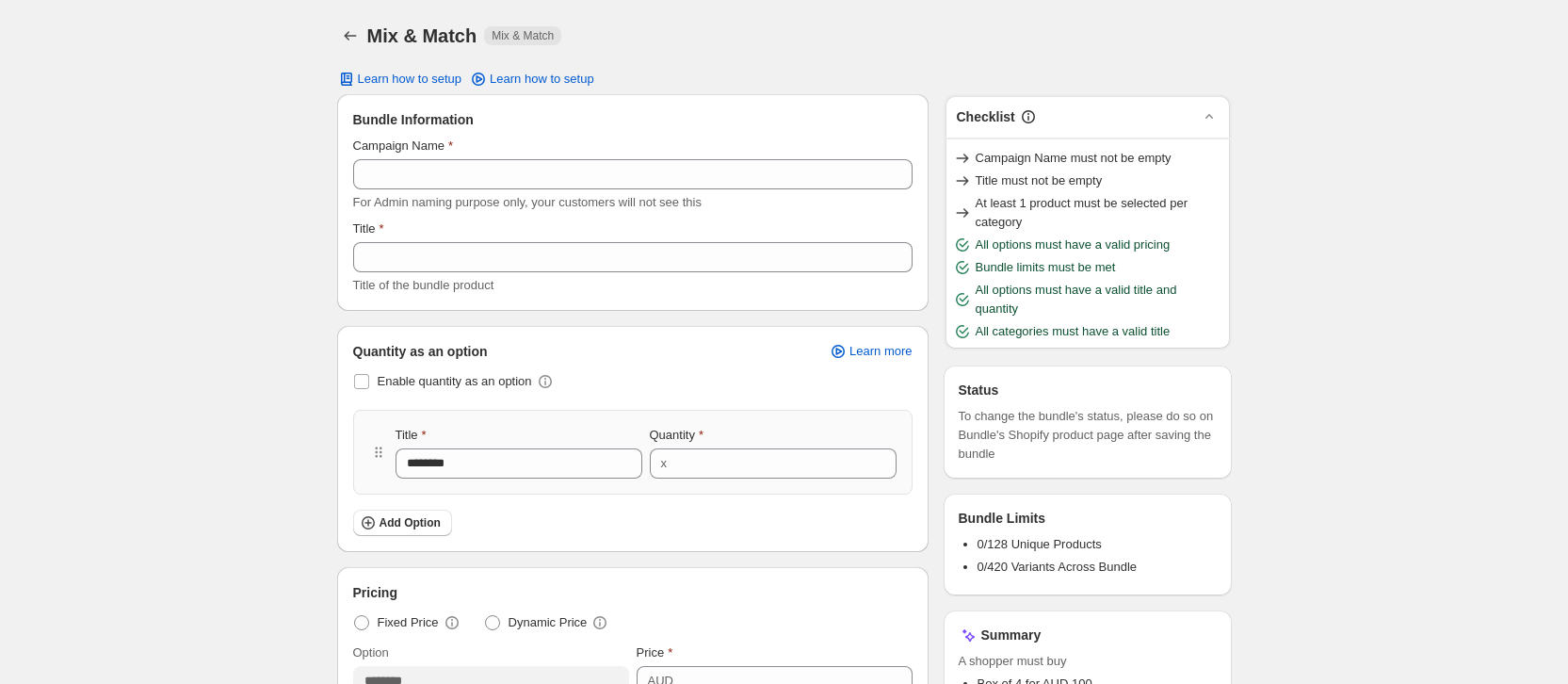 scroll, scrollTop: 0, scrollLeft: 0, axis: both 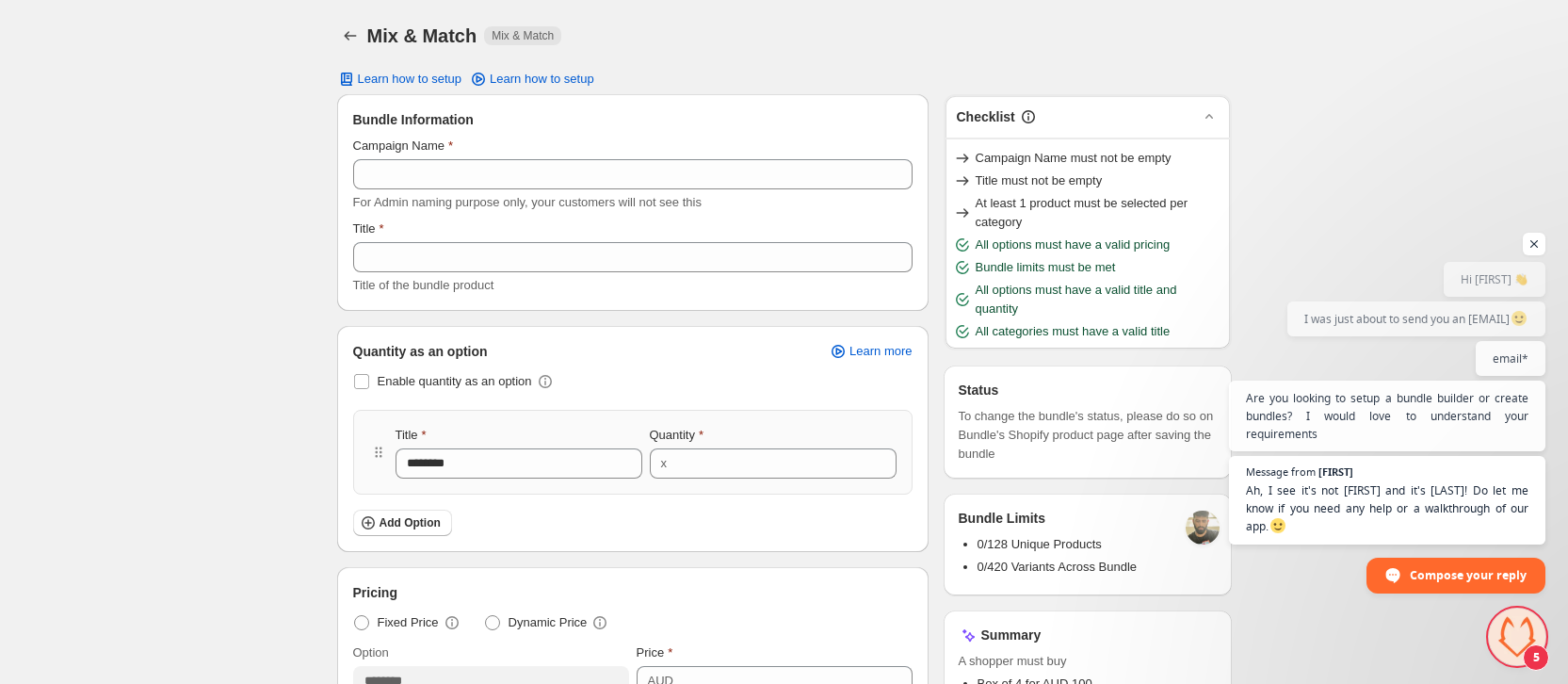 click on "Bundle Information Campaign Name For Admin naming purpose only, your customers will not see this Title Title of the bundle product Quantity as an option Learn more Enable quantity as an option Title ******** Quantity x * Add Option Pricing Fixed Price Dynamic Price Option ******** Price AUD *** Add category and choose products that can be selected in the bundle The customer will be able to choose among these products Add Category Choose add on products Once the products are added in the bundle, customer can add Add Ons Select Add Ons" at bounding box center [633, 714] 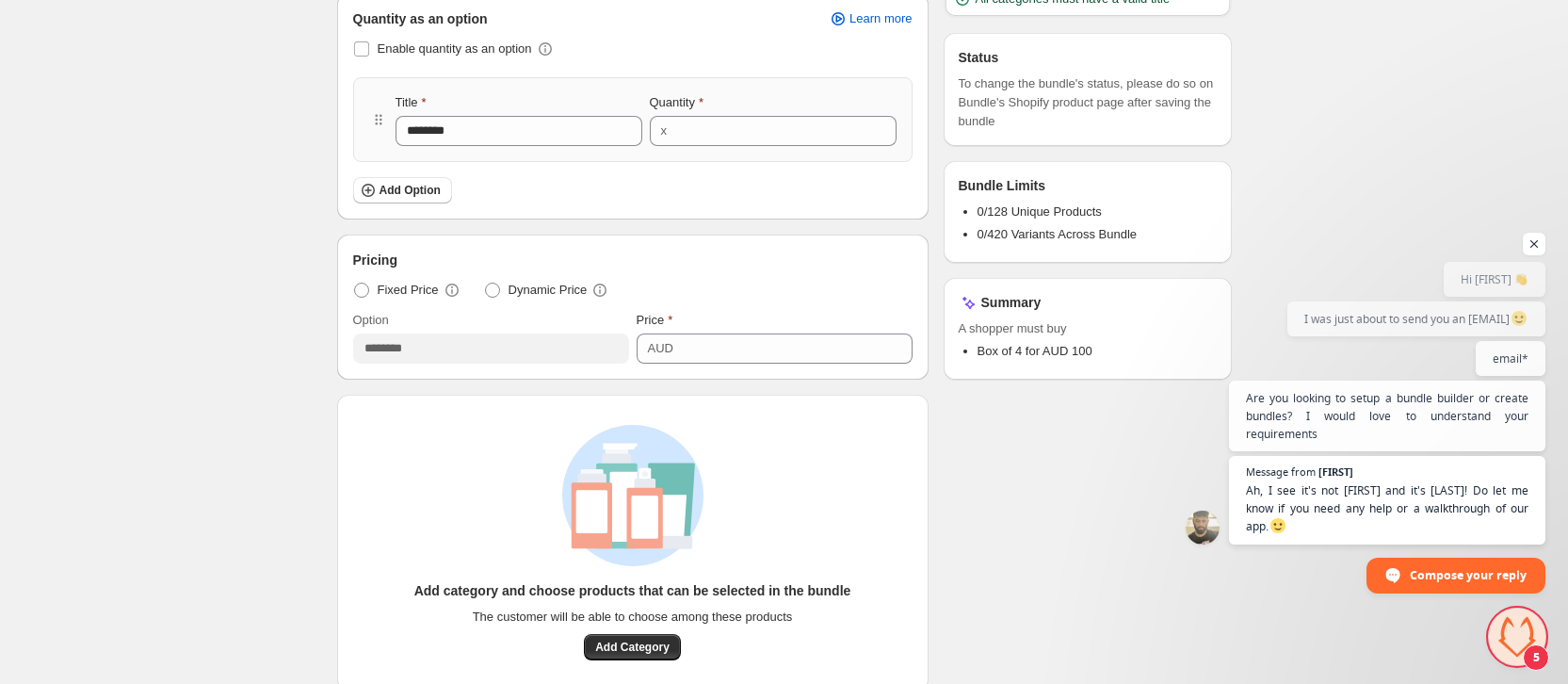 scroll, scrollTop: 334, scrollLeft: 0, axis: vertical 